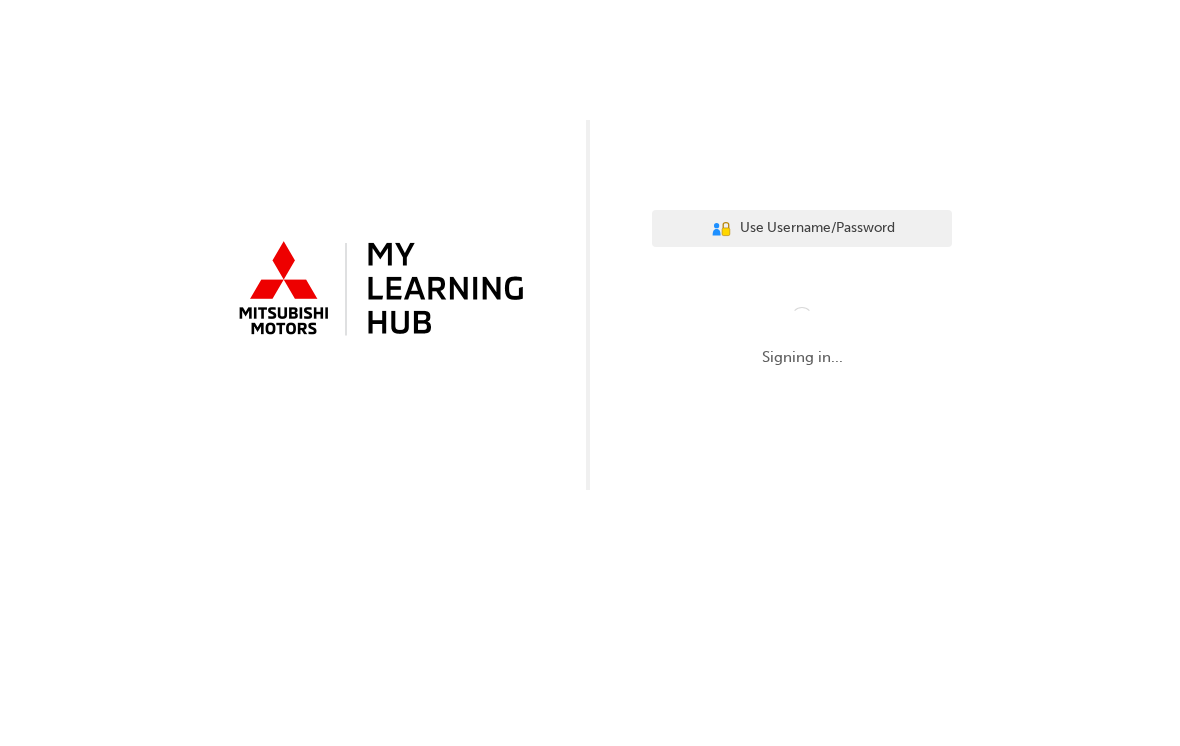 scroll, scrollTop: 0, scrollLeft: 0, axis: both 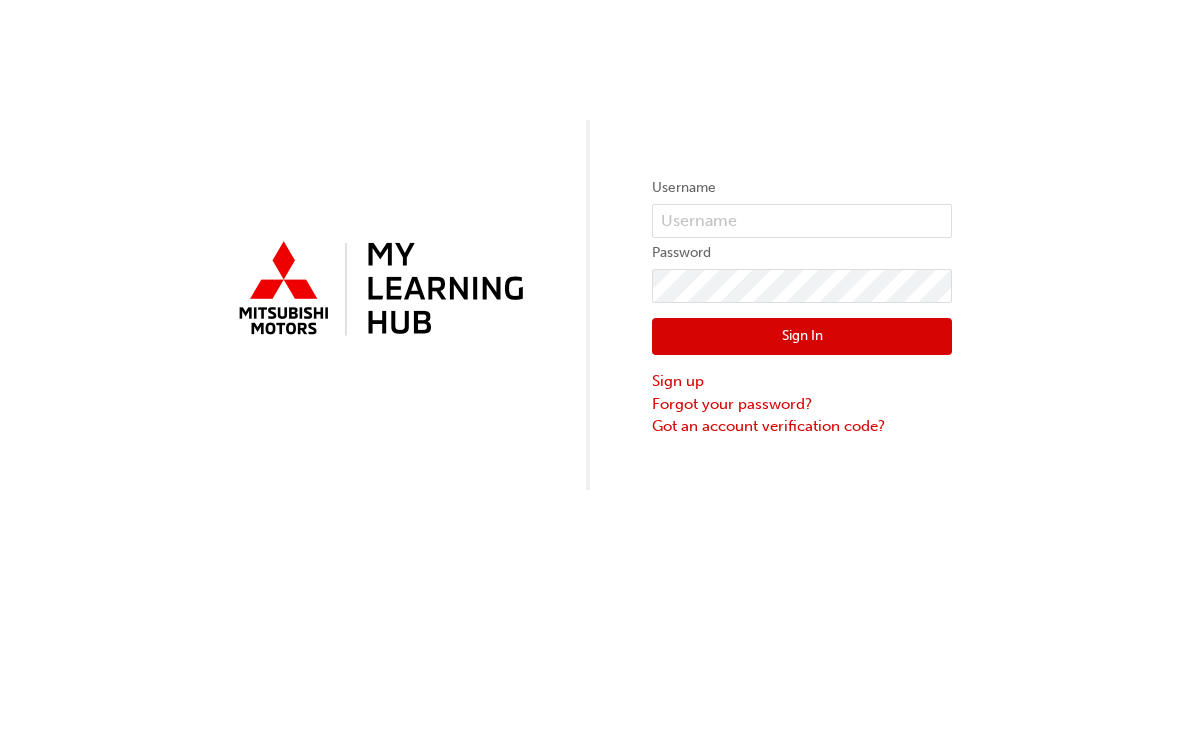 click on "Username" at bounding box center (802, 188) 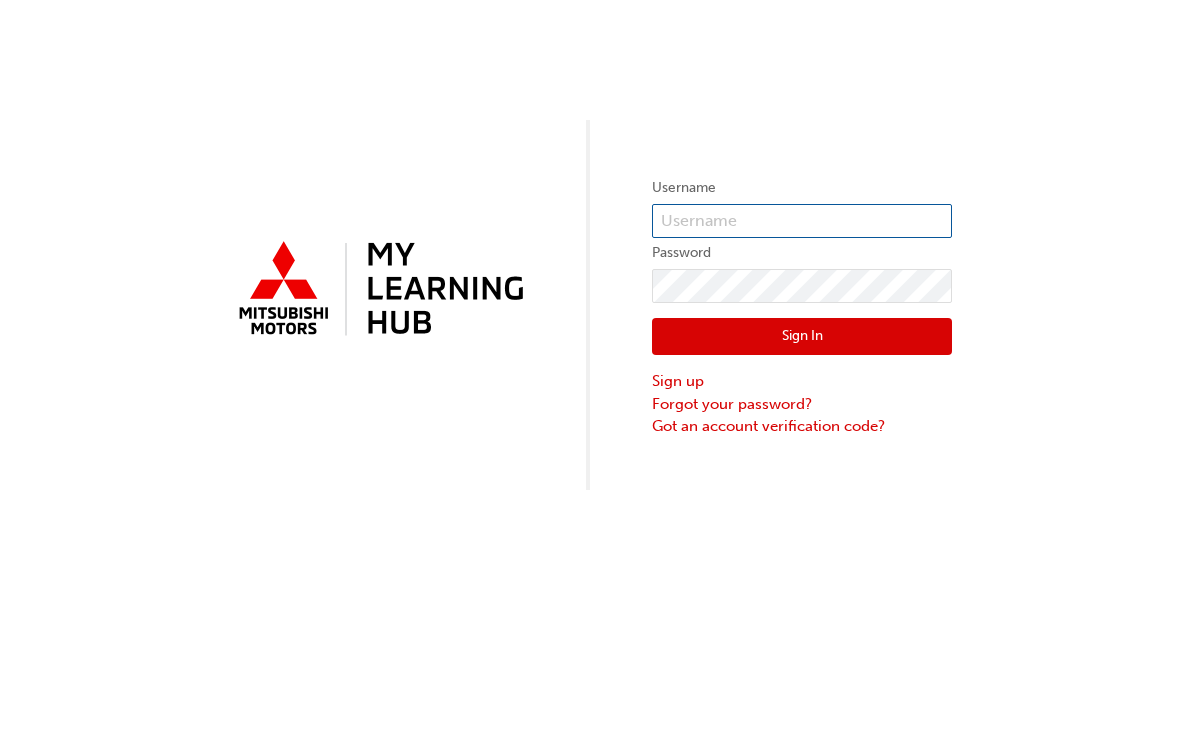 click at bounding box center (802, 221) 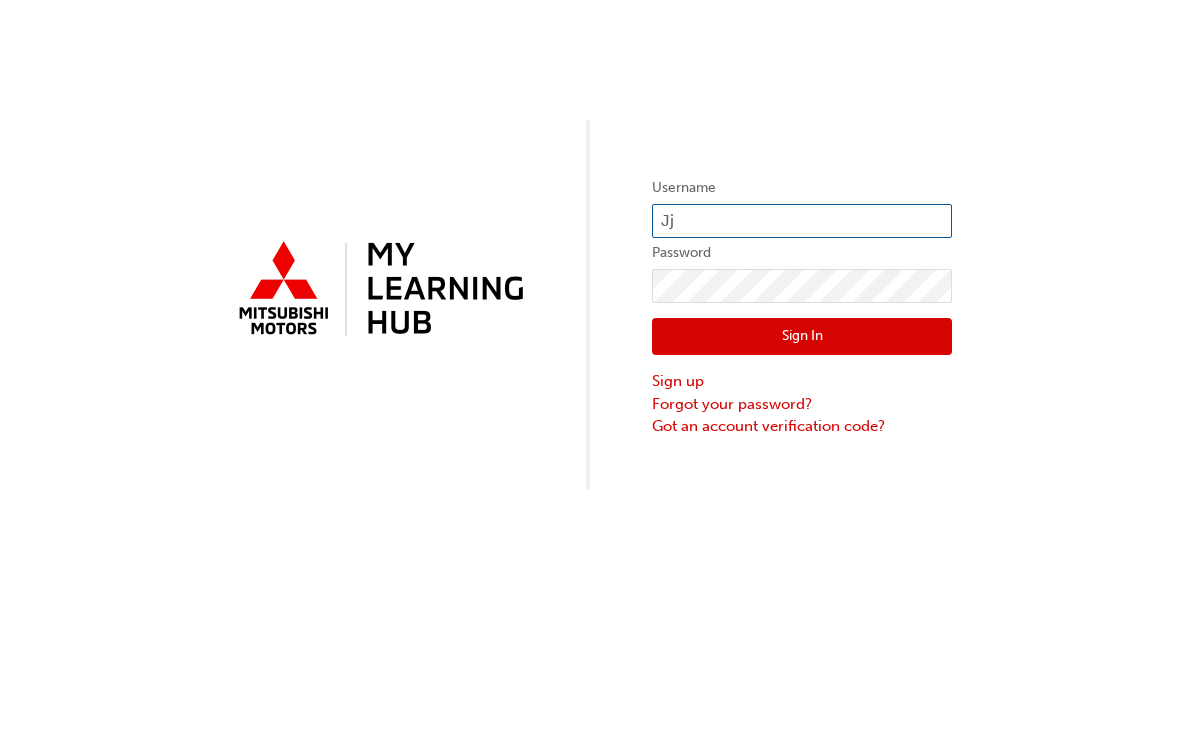 type on "J" 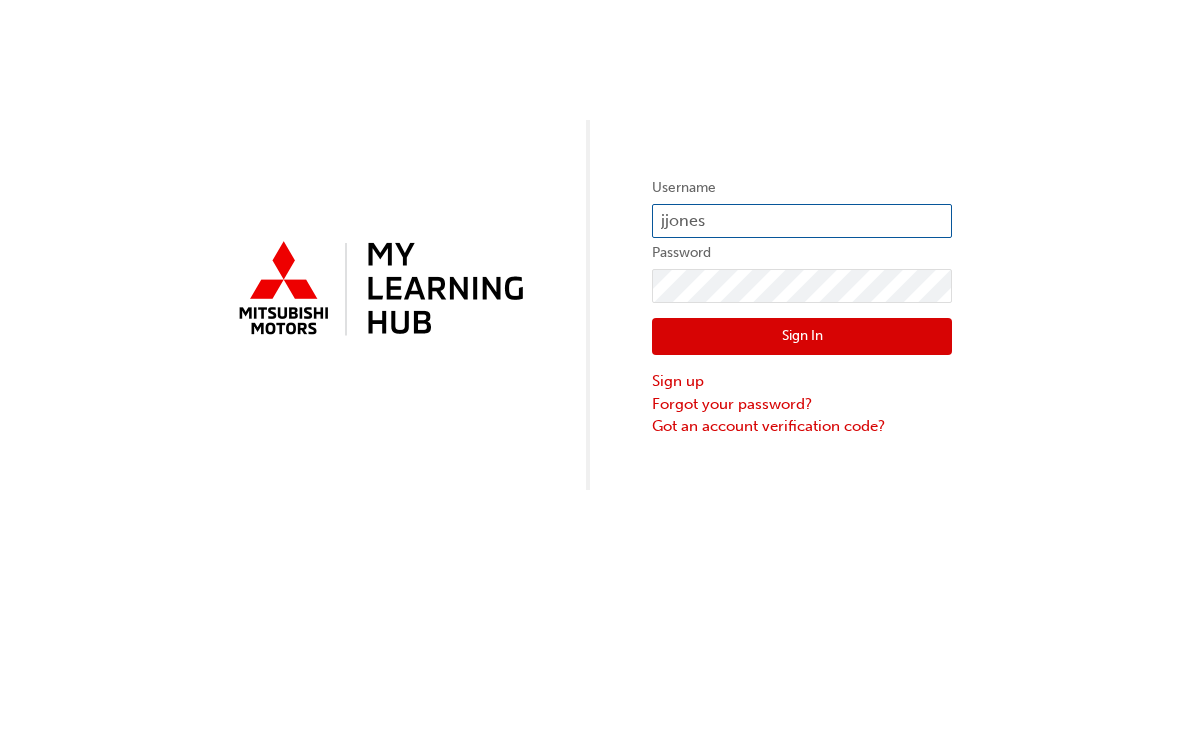 type on "jjones" 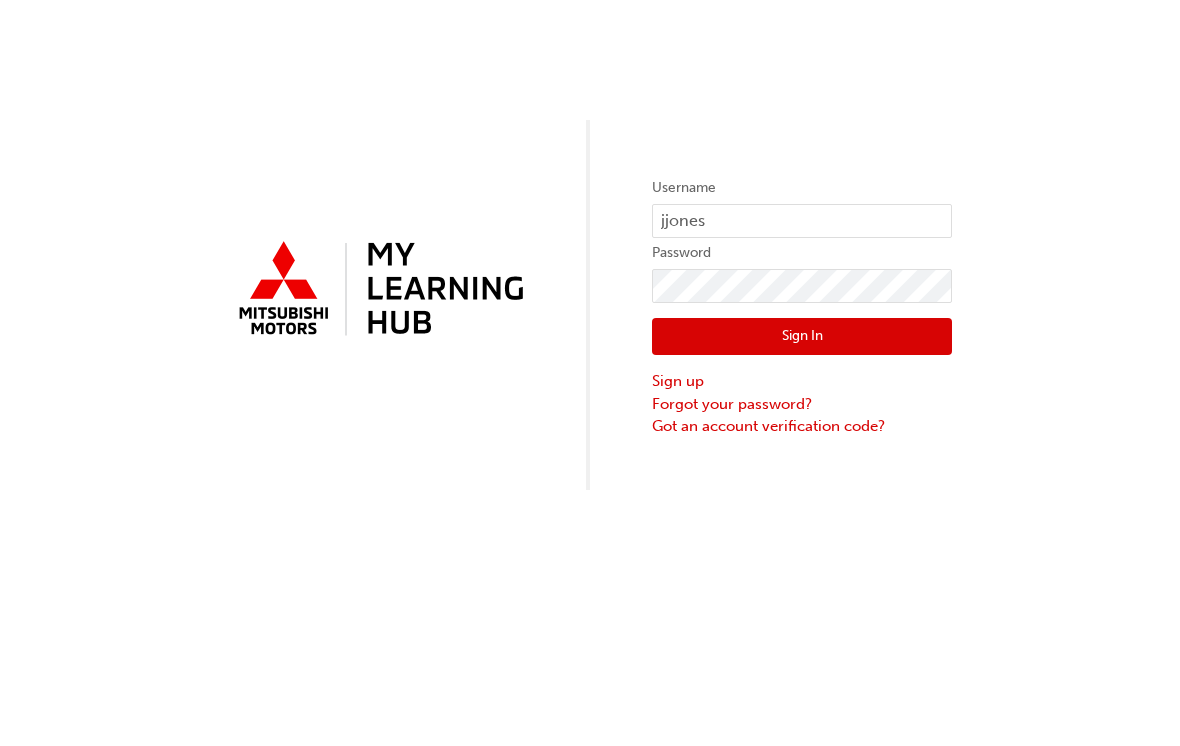 click on "Sign In" at bounding box center (802, 337) 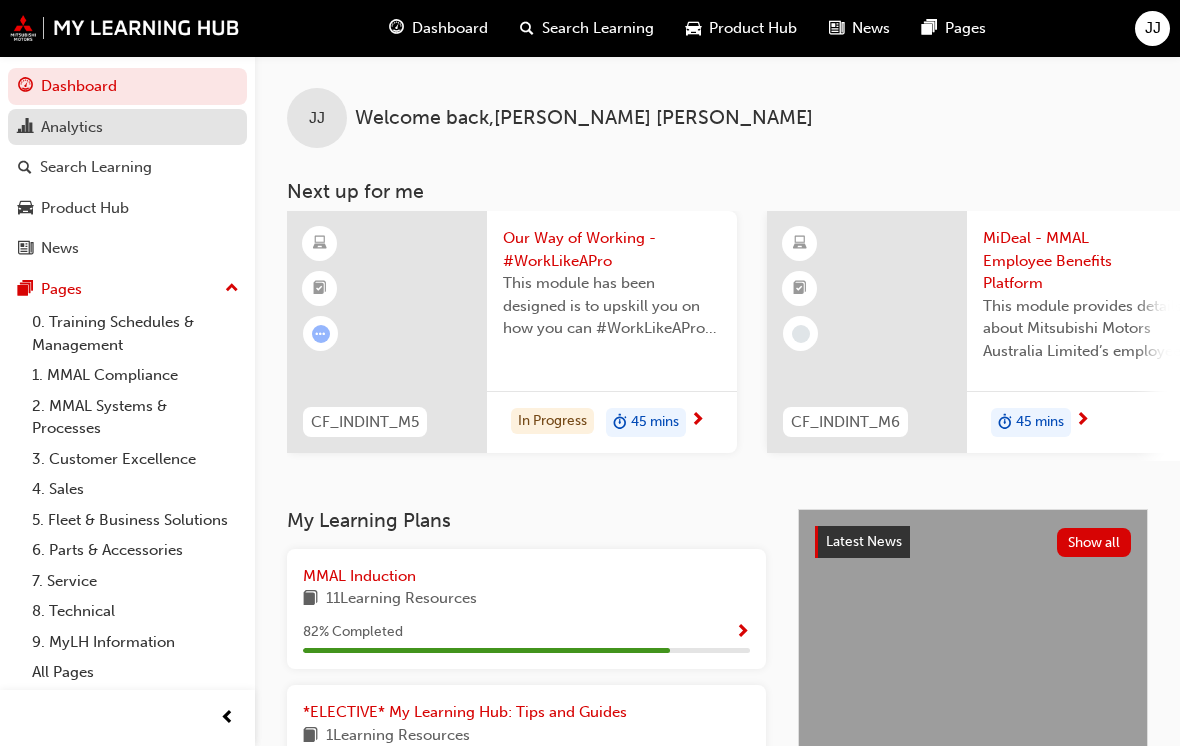 click on "Analytics" at bounding box center (72, 127) 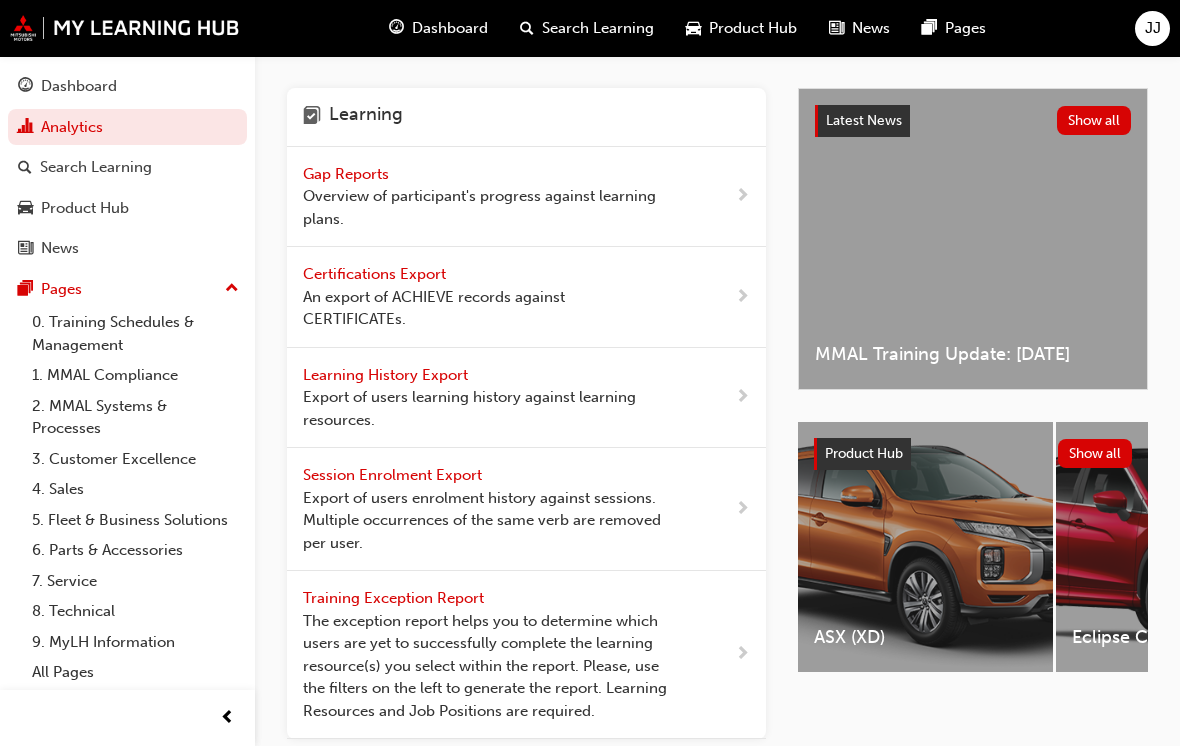 click on "Gap Reports" at bounding box center (348, 174) 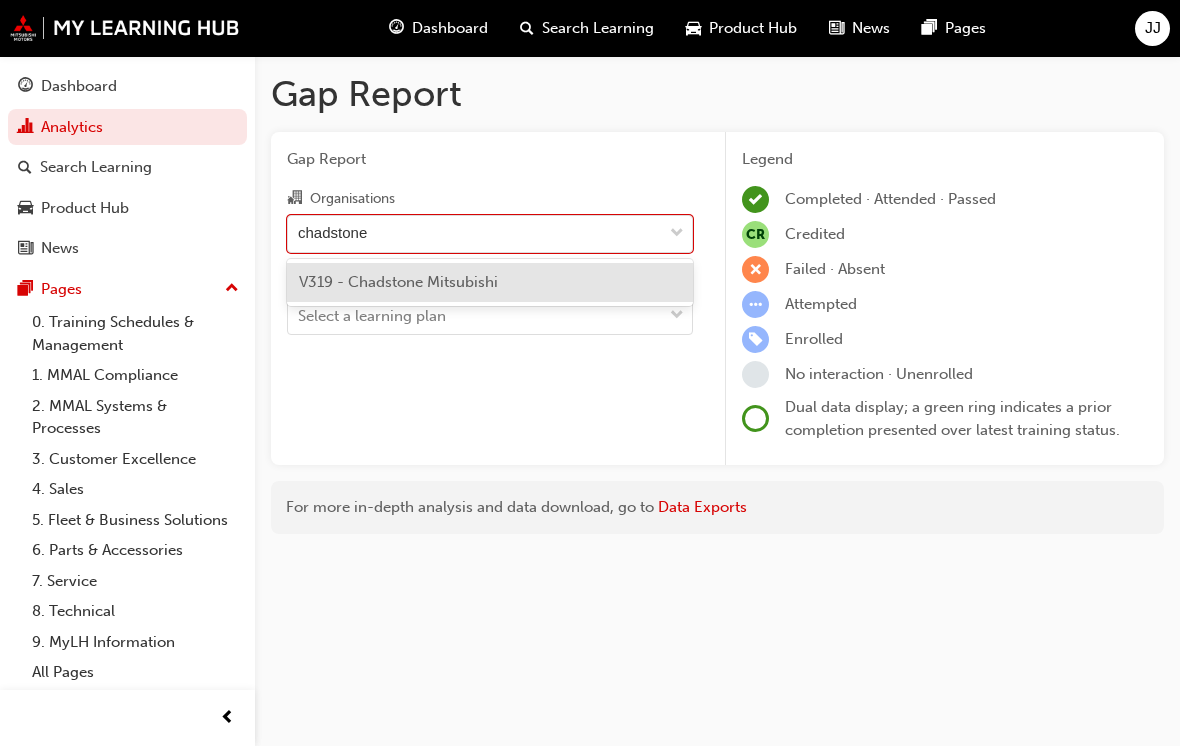 click on "V319 - Chadstone Mitsubishi" at bounding box center (490, 282) 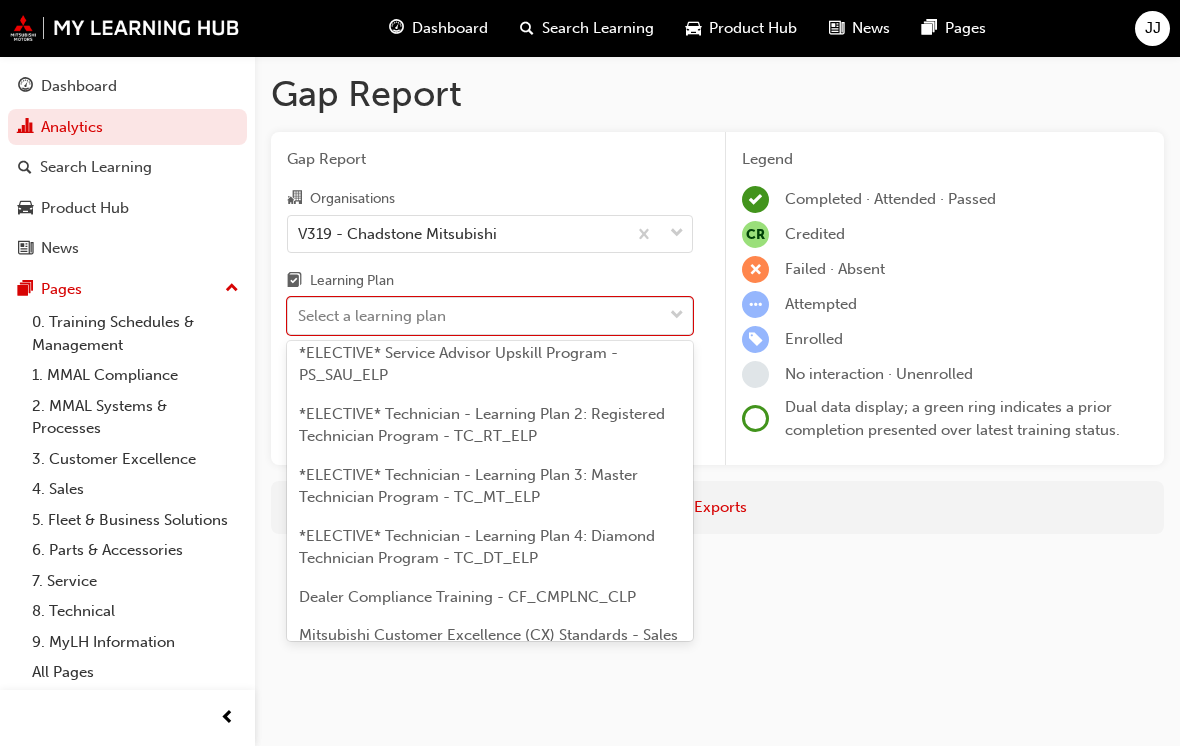 scroll, scrollTop: 1457, scrollLeft: 0, axis: vertical 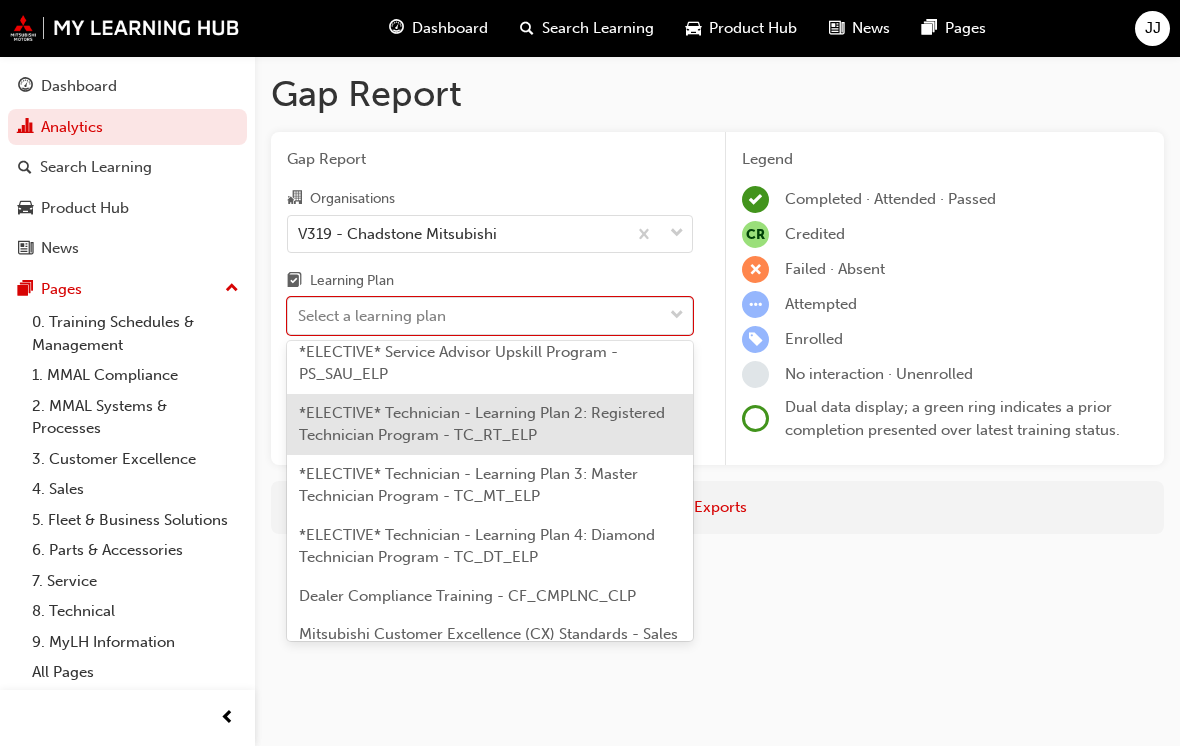 click on "*ELECTIVE* Technician - Learning Plan 2: Registered Technician Program - TC_RT_ELP" at bounding box center [482, 424] 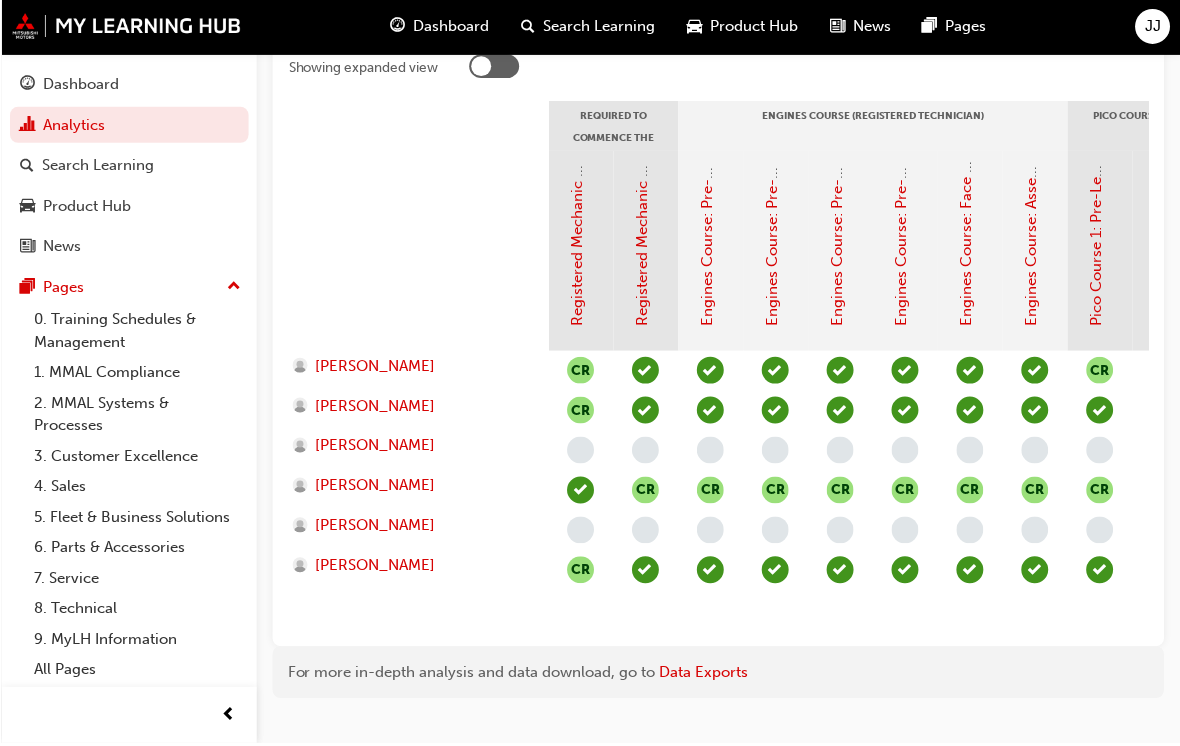 scroll, scrollTop: 444, scrollLeft: 0, axis: vertical 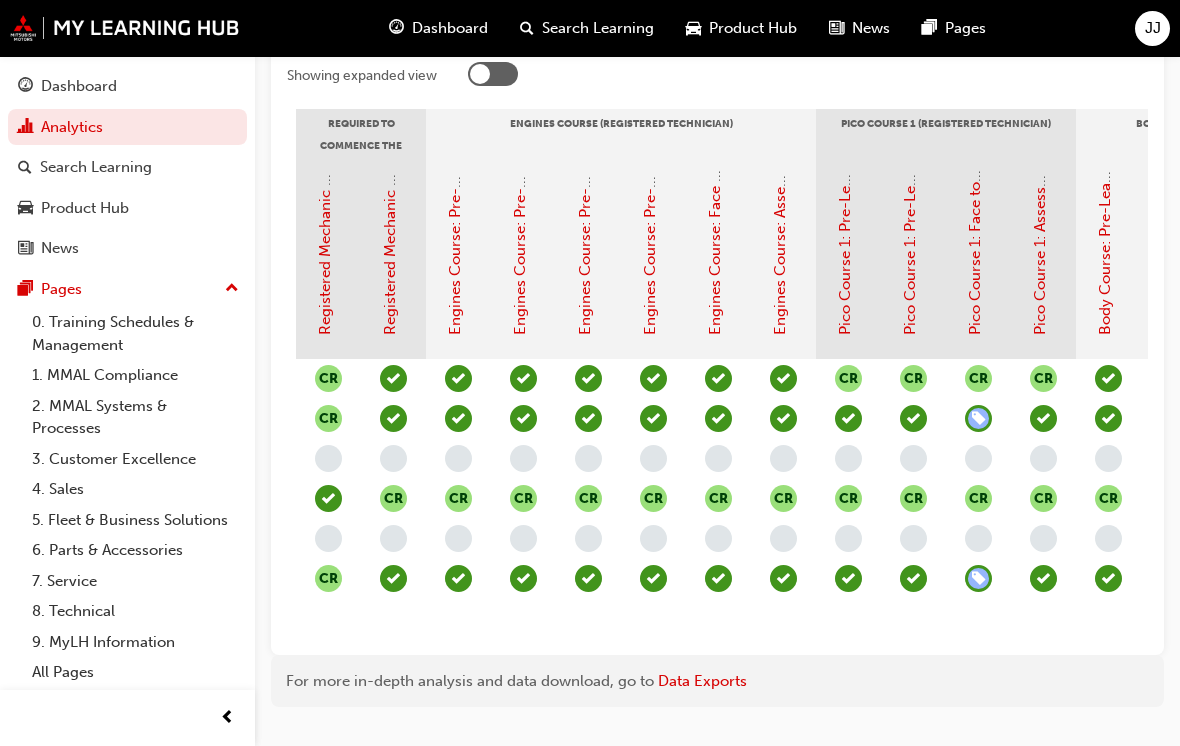 click on "CR" at bounding box center [978, 498] 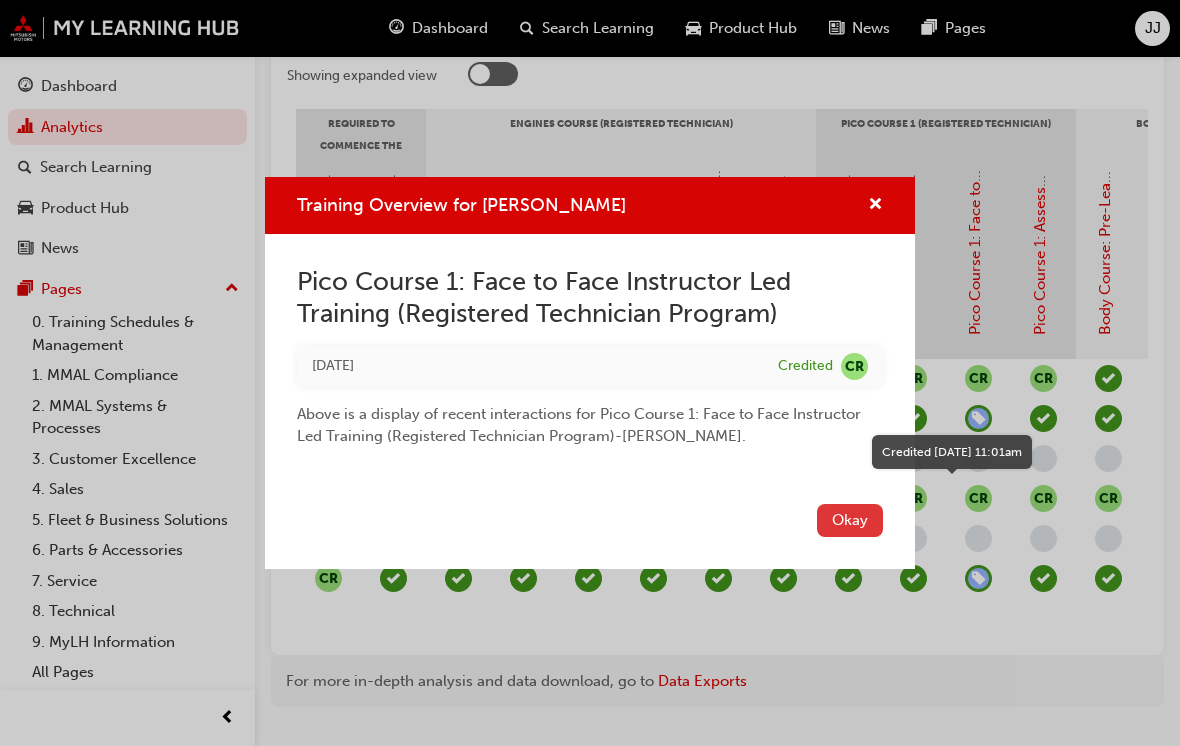click on "Okay" at bounding box center [850, 520] 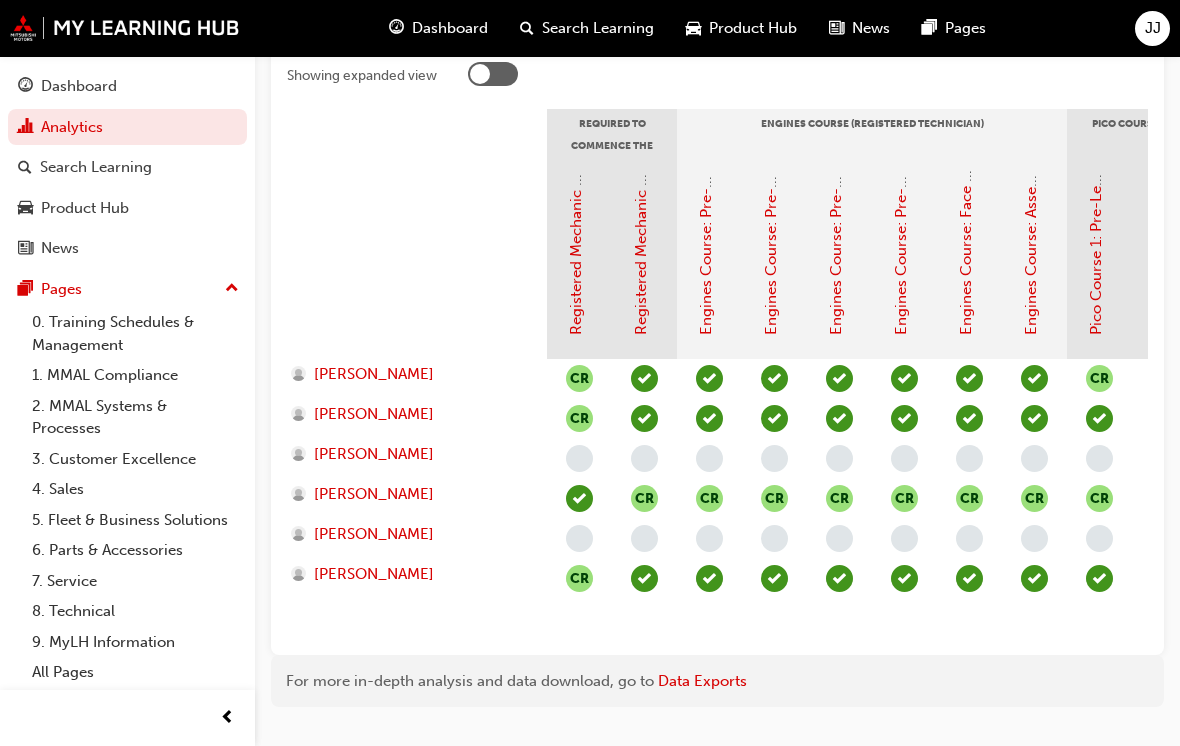 scroll, scrollTop: 0, scrollLeft: 0, axis: both 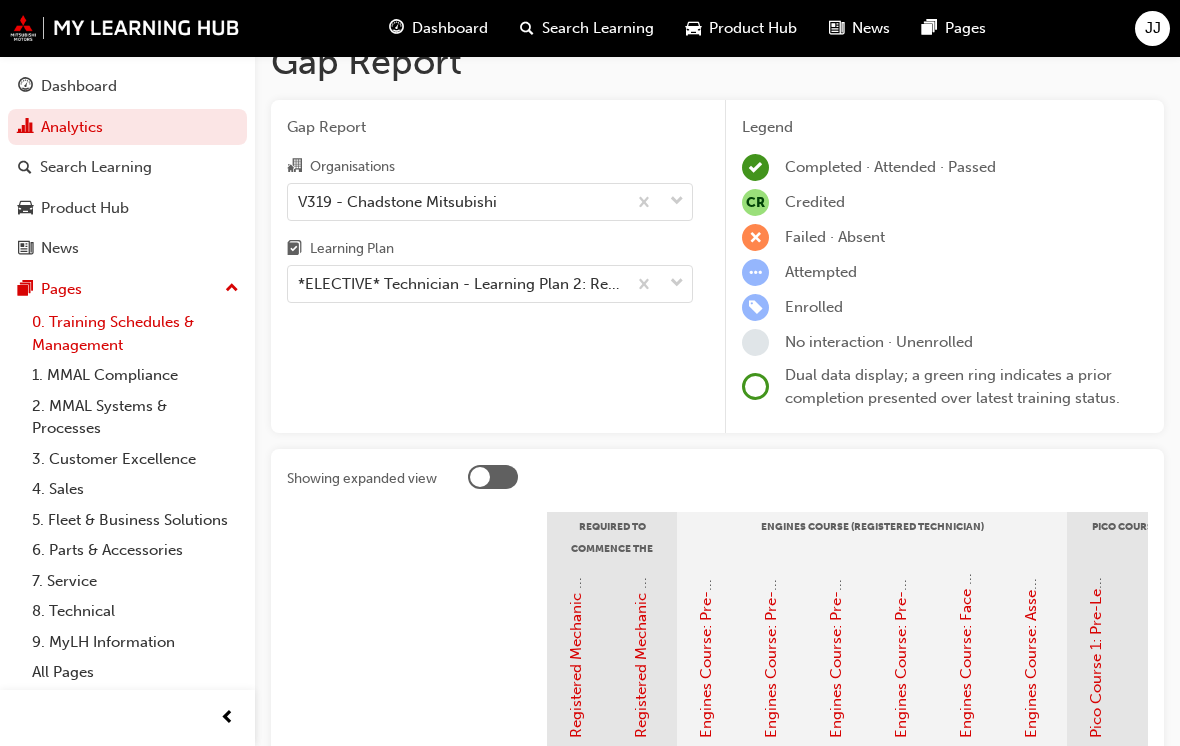 click on "0. Training Schedules & Management" at bounding box center [135, 333] 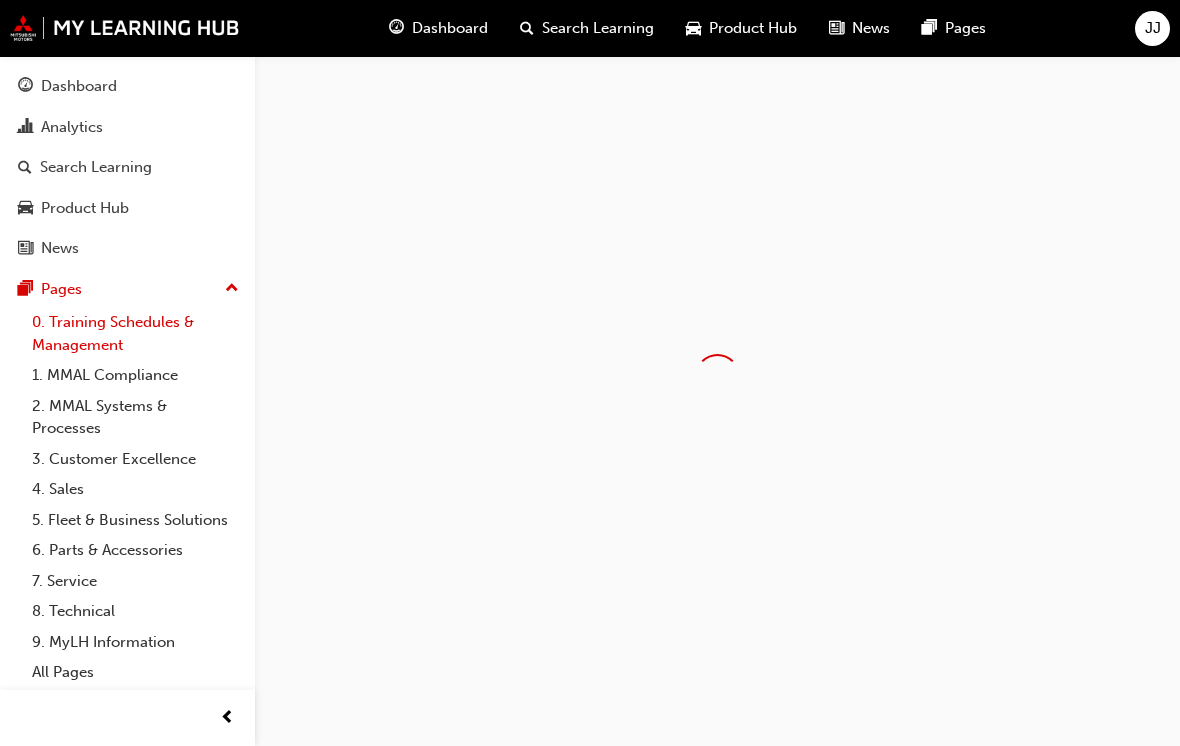 scroll, scrollTop: 0, scrollLeft: 0, axis: both 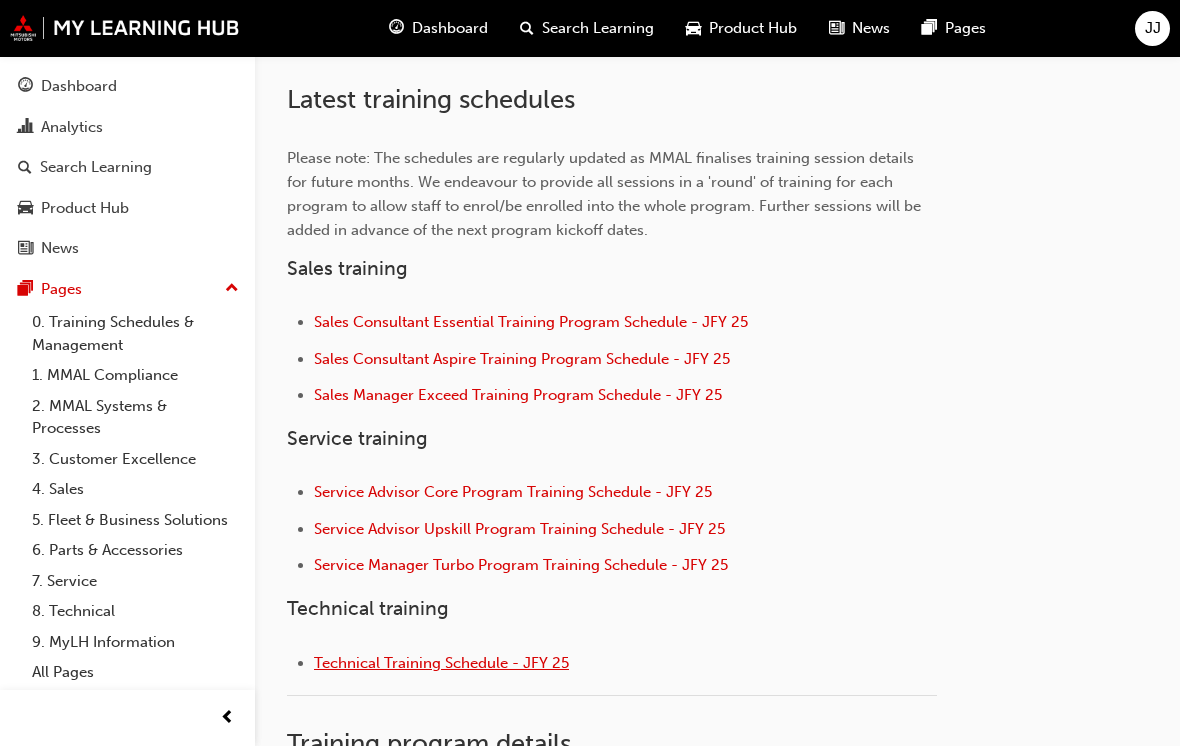 click on "Technical Training Schedule - JFY 25" at bounding box center (441, 663) 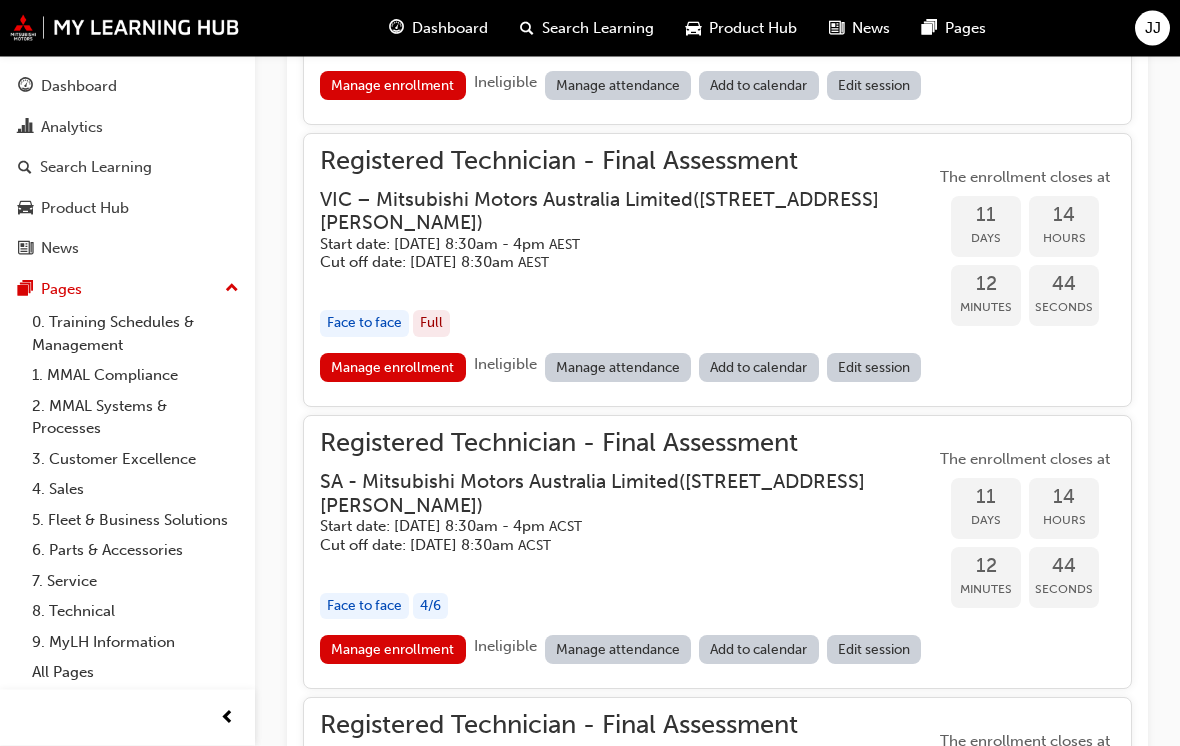 scroll, scrollTop: 1878, scrollLeft: 0, axis: vertical 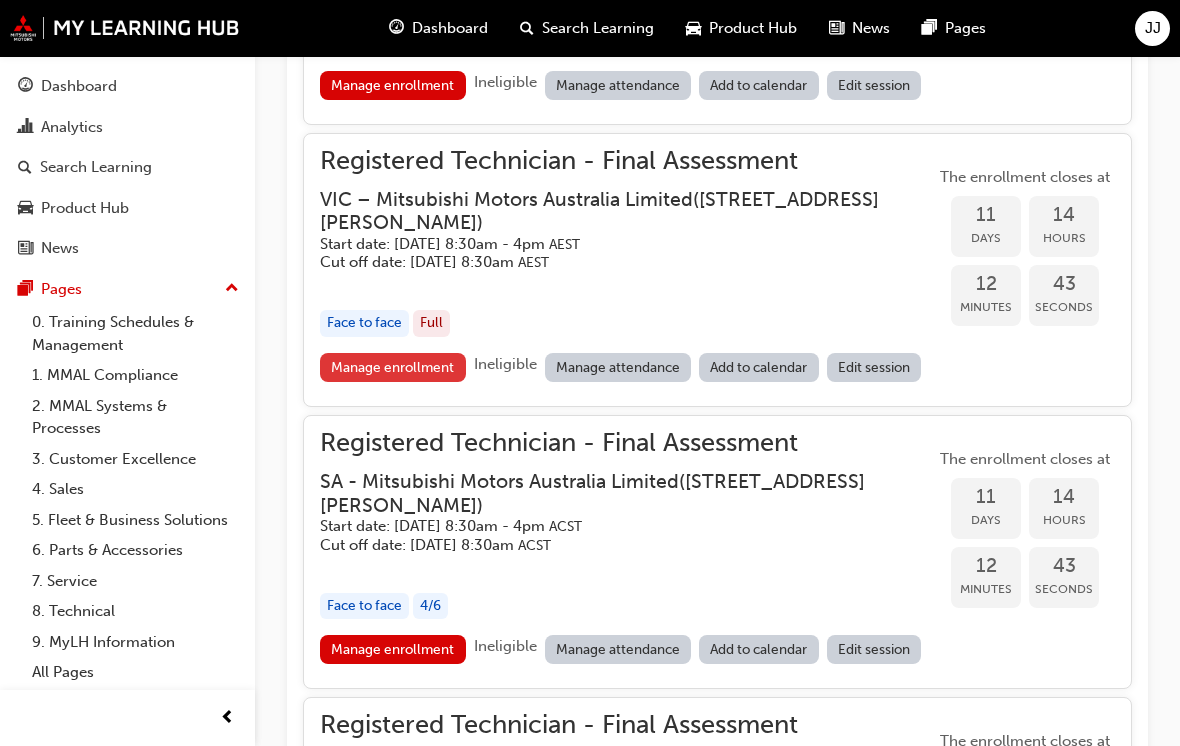 click on "Manage enrollment" at bounding box center [393, 367] 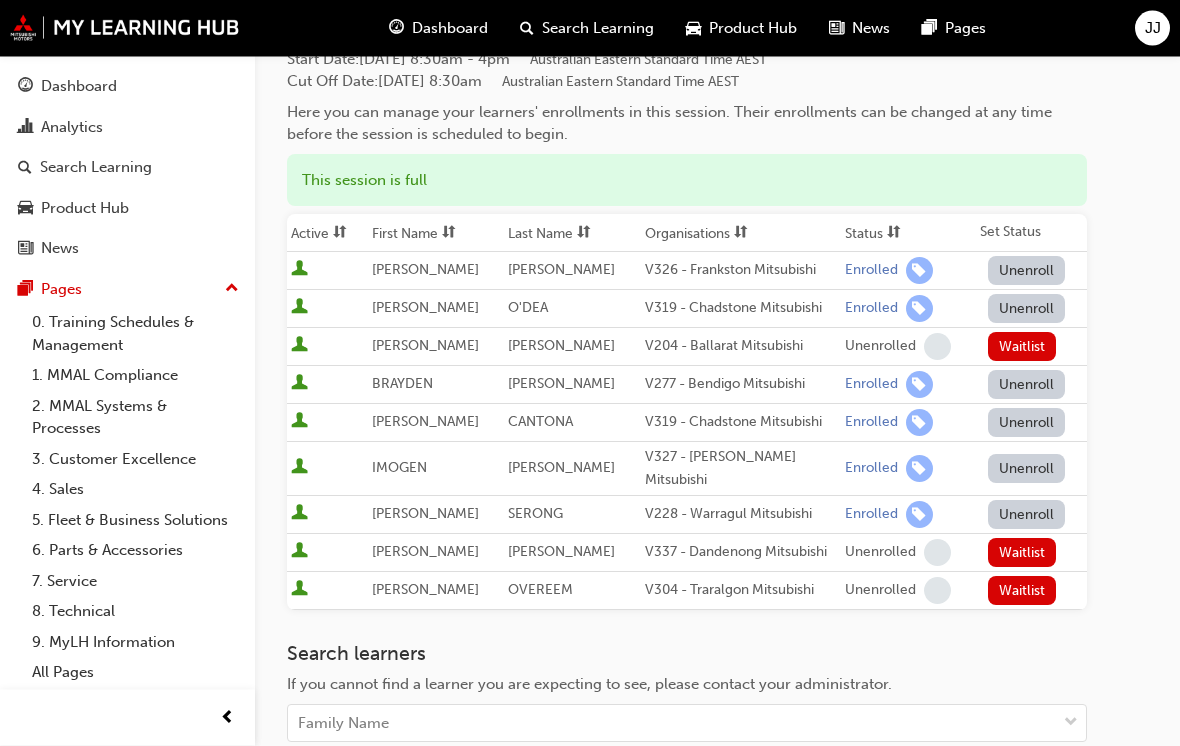 scroll, scrollTop: 166, scrollLeft: 0, axis: vertical 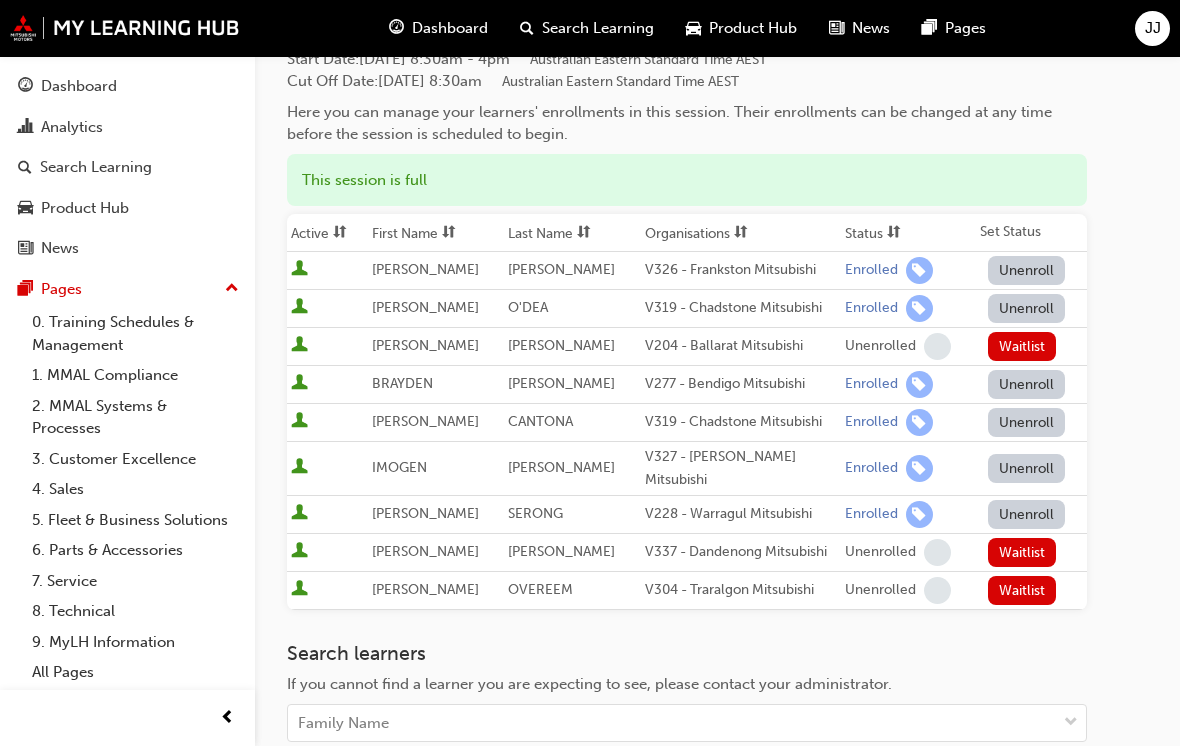 click on "Unenroll" at bounding box center (1027, 308) 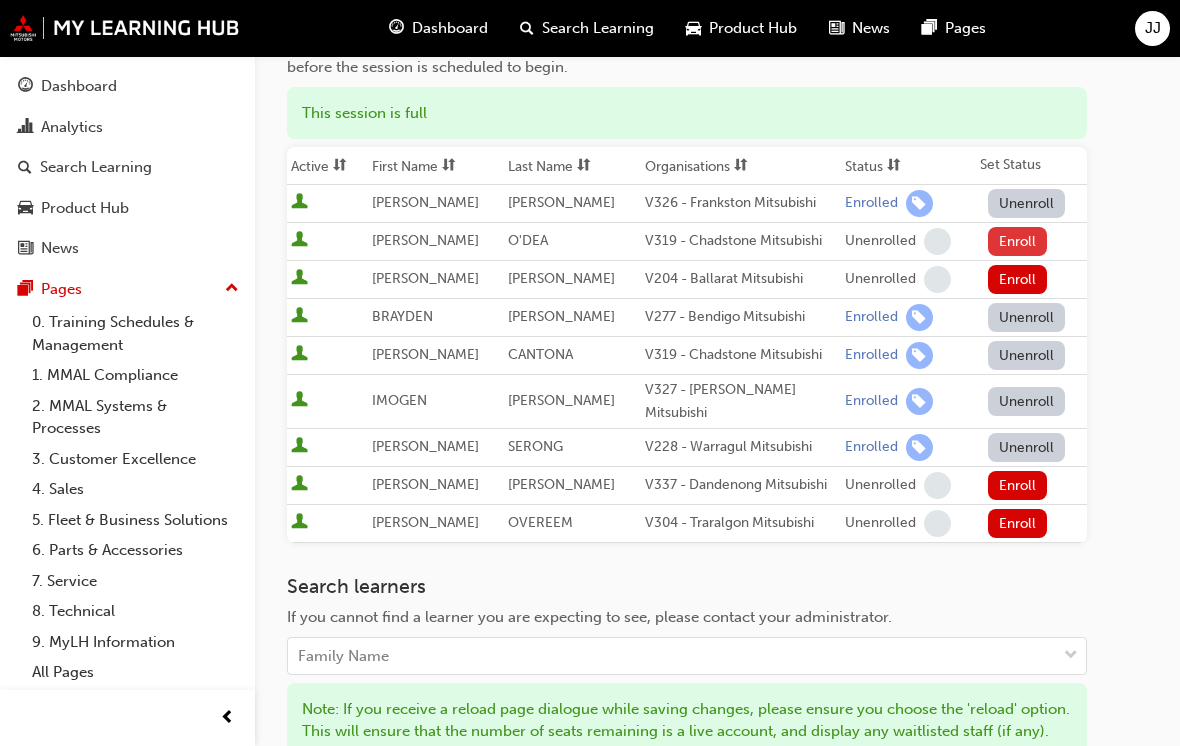 scroll, scrollTop: 524, scrollLeft: 0, axis: vertical 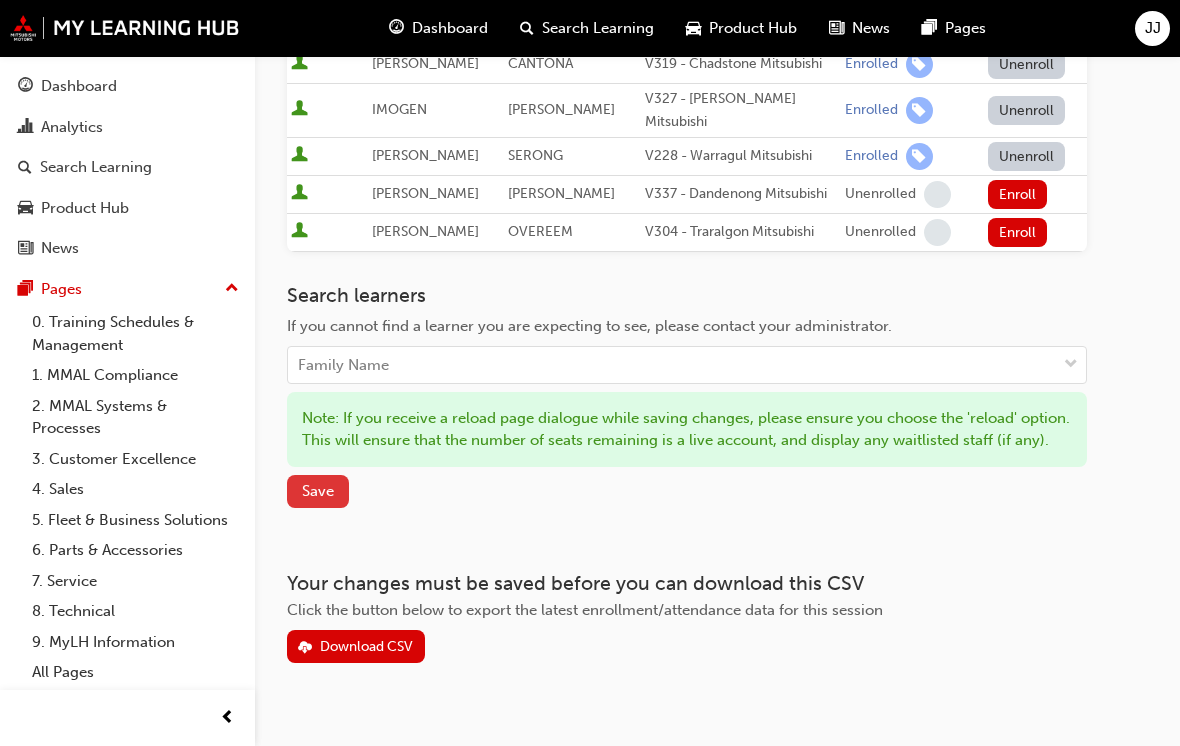 click on "Save" at bounding box center (318, 491) 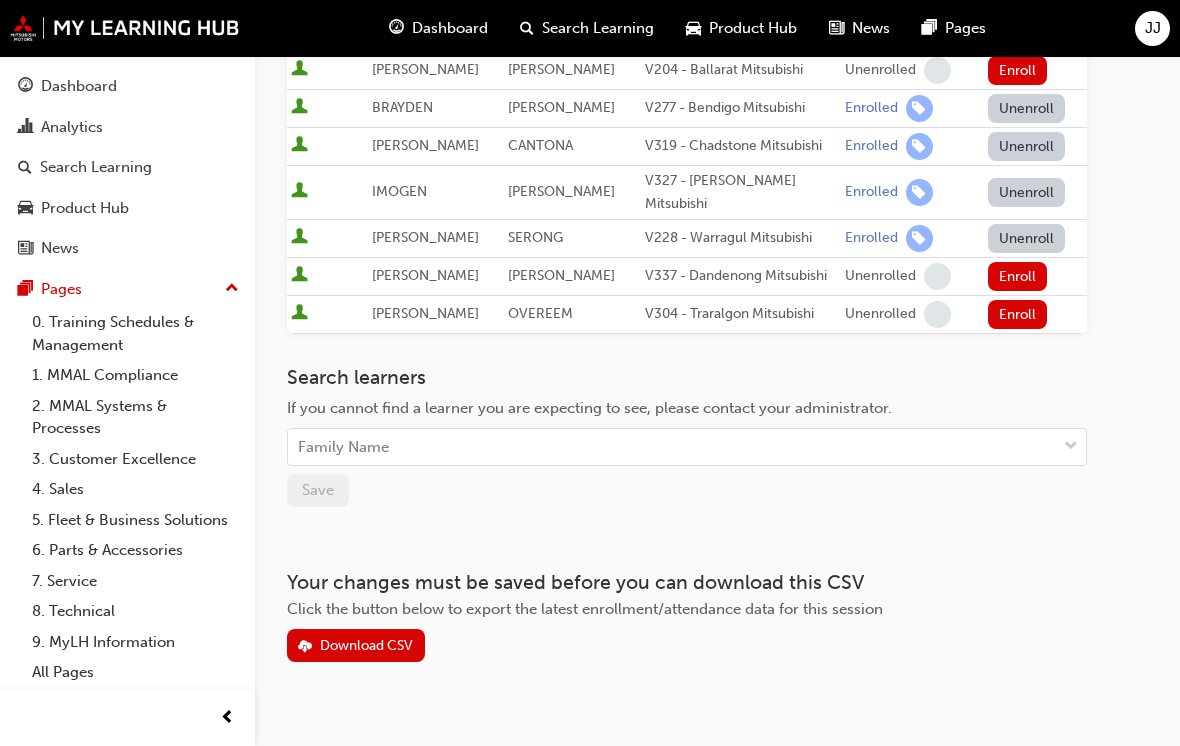 click on "Go to session detail page Manage enrollment for Registered Technician - Final Assessment Start Date :  [DATE]   8:30am - 4pm   Australian Eastern Standard Time AEST Cut Off Date :  [DATE] 8:30am   Australian Eastern Standard Time AEST Here you can manage your learners' enrollments in this session. Their enrollments can be changed at any time before the session is scheduled to begin. Seats have been filled for this session :  5 / 6  ( 83% ) Active First Name Last Name Organisations Status Set Status [PERSON_NAME] V326 - Frankston Mitsubishi Enrolled Unenroll [PERSON_NAME] V319 - Chadstone Mitsubishi Unenrolled Enroll [PERSON_NAME] V204 - Ballarat Mitsubishi Unenrolled Enroll [PERSON_NAME] V277 - Bendigo Mitsubishi Enrolled Unenroll [PERSON_NAME] V319 - Chadstone Mitsubishi Enrolled Unenroll [PERSON_NAME] V327 - [PERSON_NAME] Mitsubishi Enrolled Unenroll [PERSON_NAME] V228 - Warragul Mitsubishi Enrolled Unenroll [PERSON_NAME] V337 - Dandenong Mitsubishi Unenrolled Enroll [PERSON_NAME] Unenrolled" at bounding box center (717, 138) 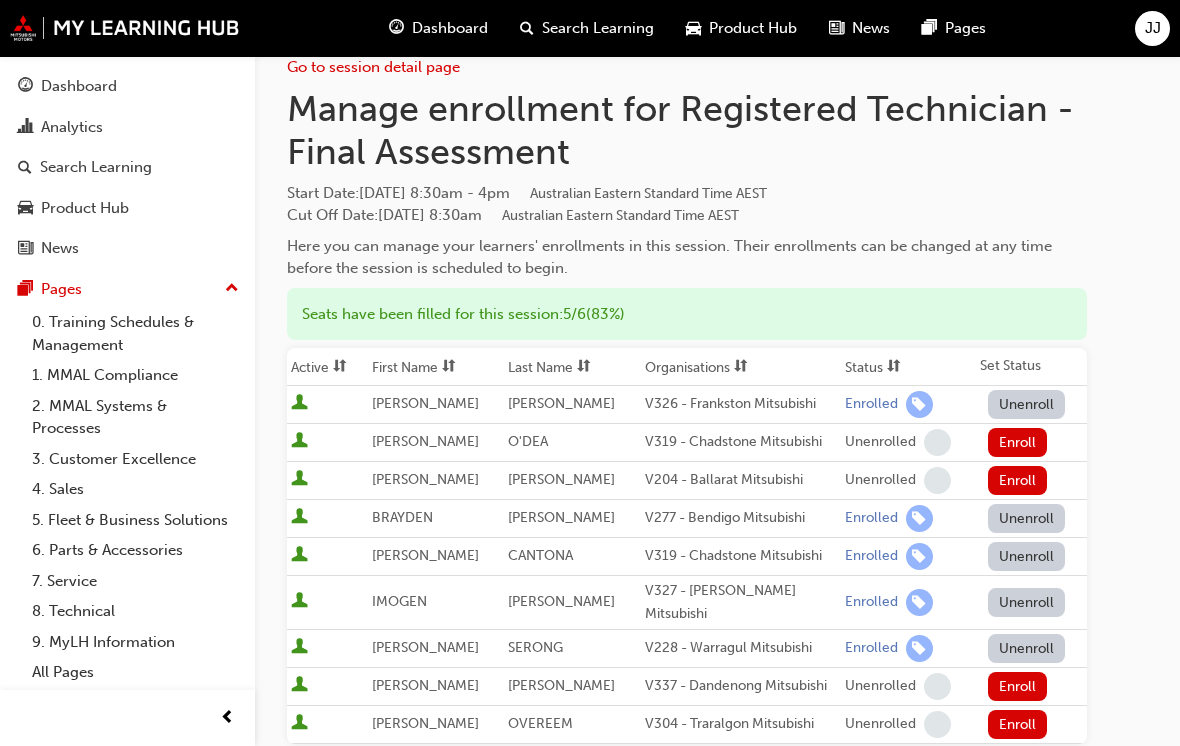 scroll, scrollTop: 0, scrollLeft: 0, axis: both 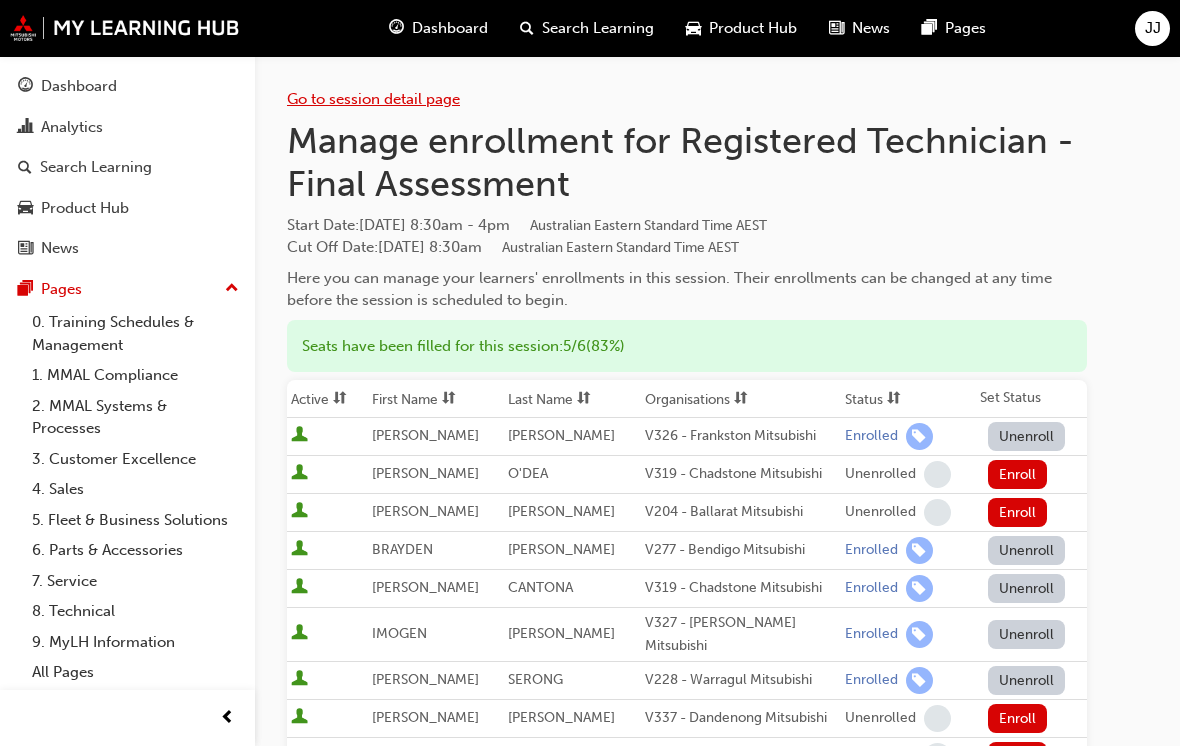 click on "Go to session detail page" at bounding box center (373, 99) 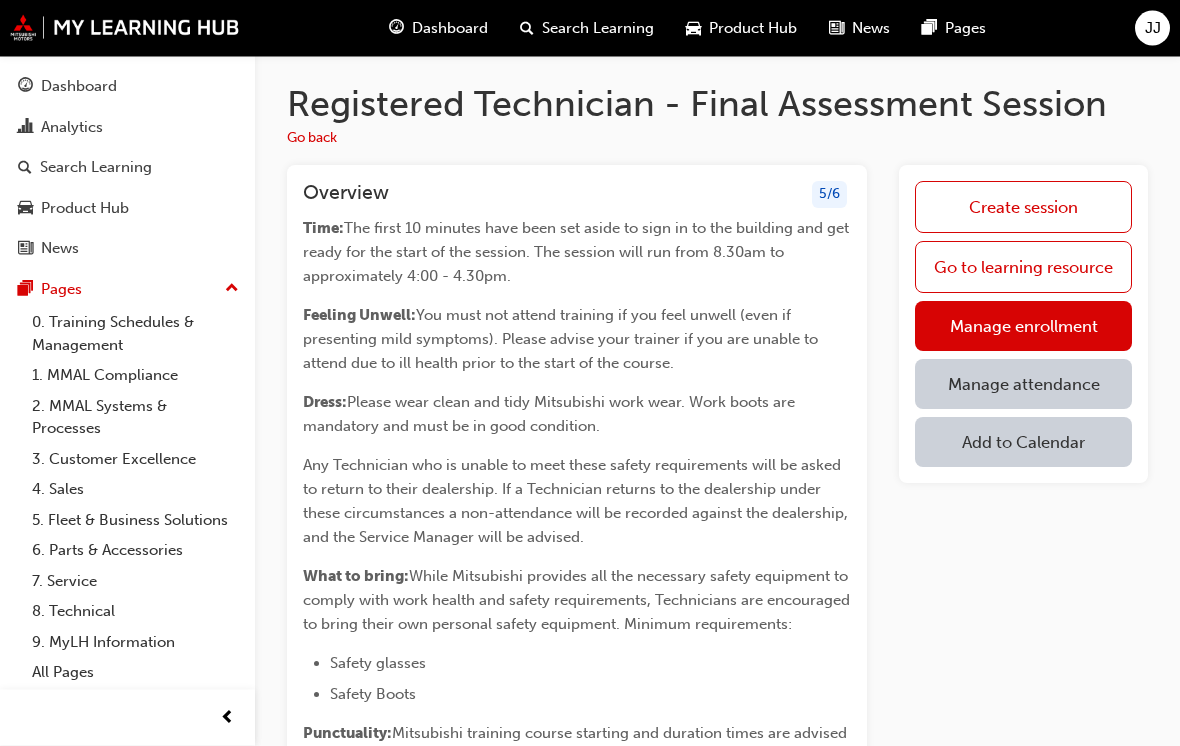 scroll, scrollTop: 0, scrollLeft: 0, axis: both 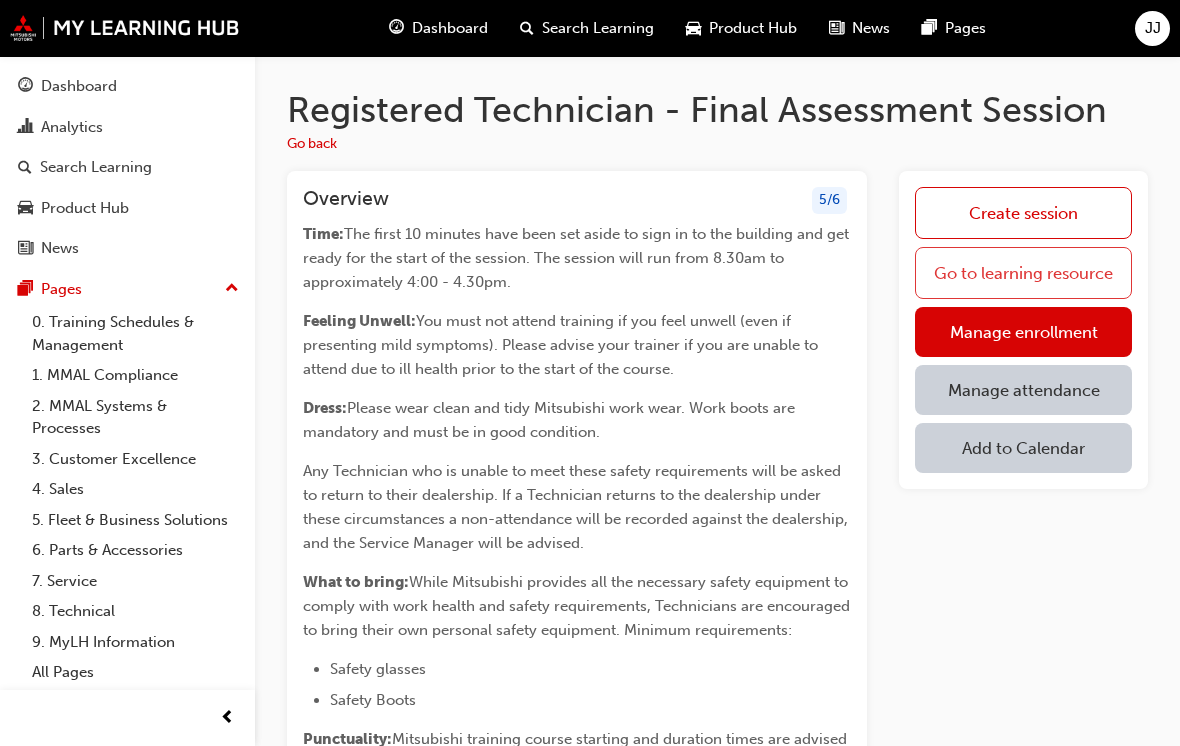 click on "Go to learning resource" at bounding box center (1023, 273) 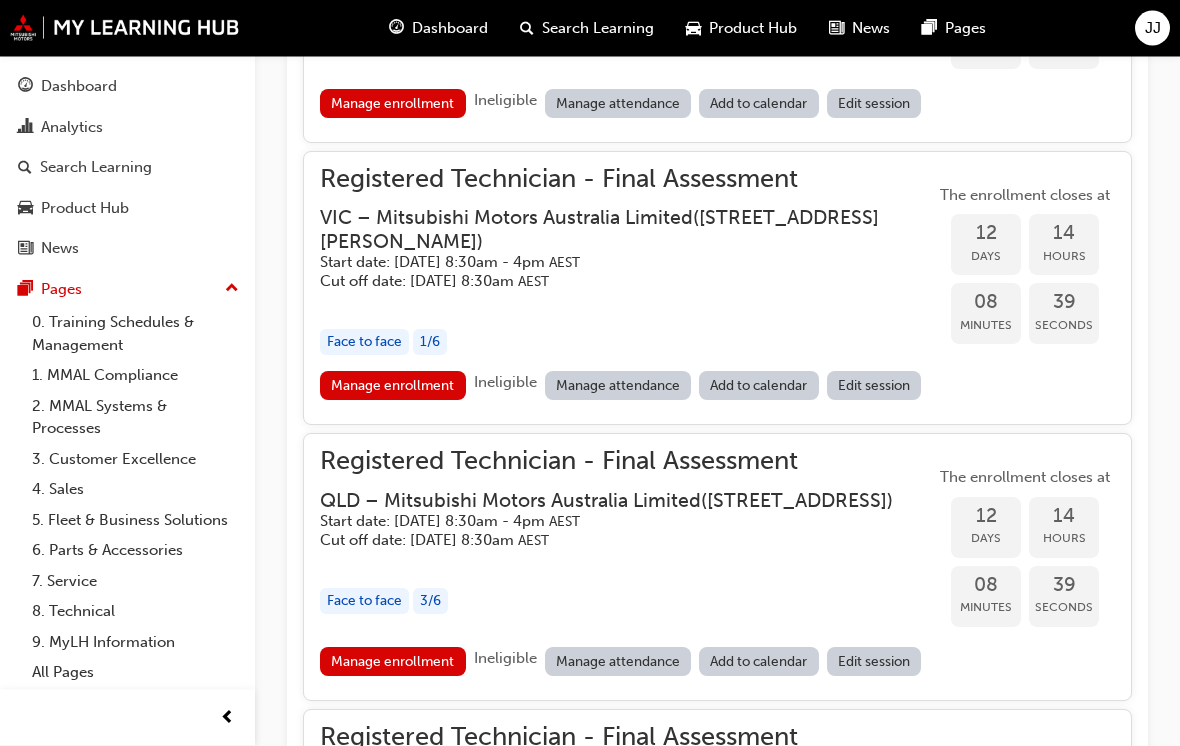 scroll, scrollTop: 2700, scrollLeft: 0, axis: vertical 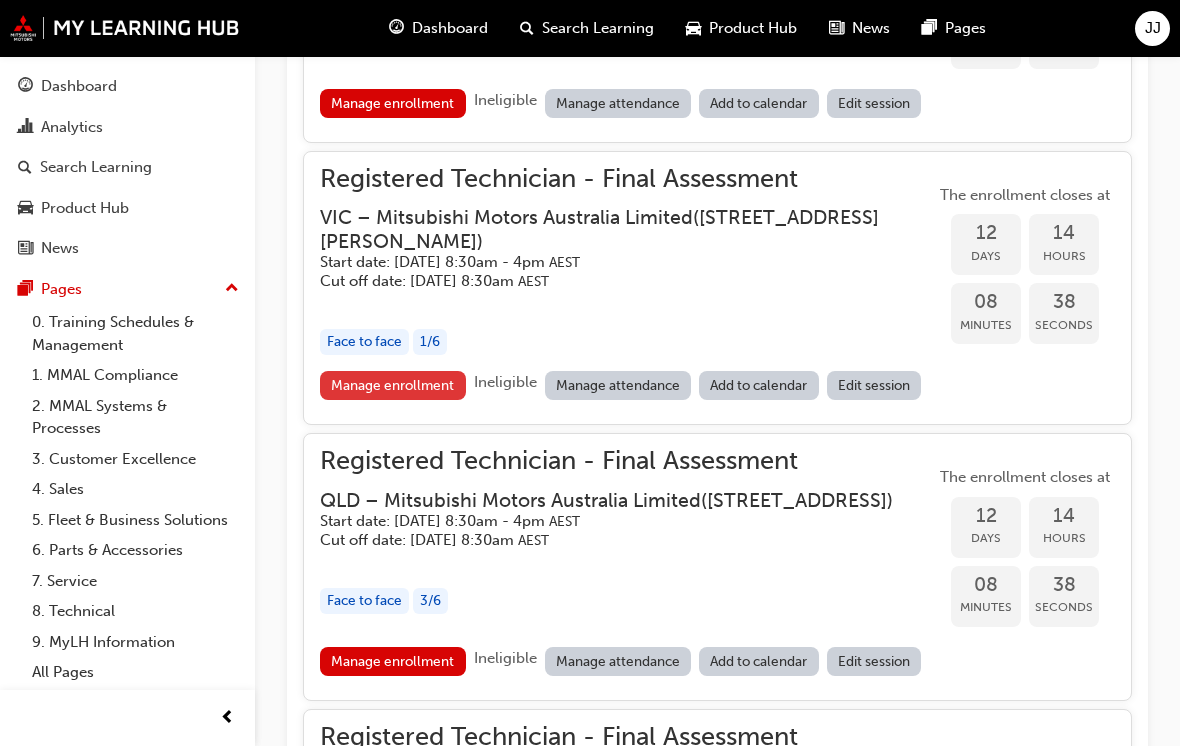 click on "Manage enrollment" at bounding box center (393, 385) 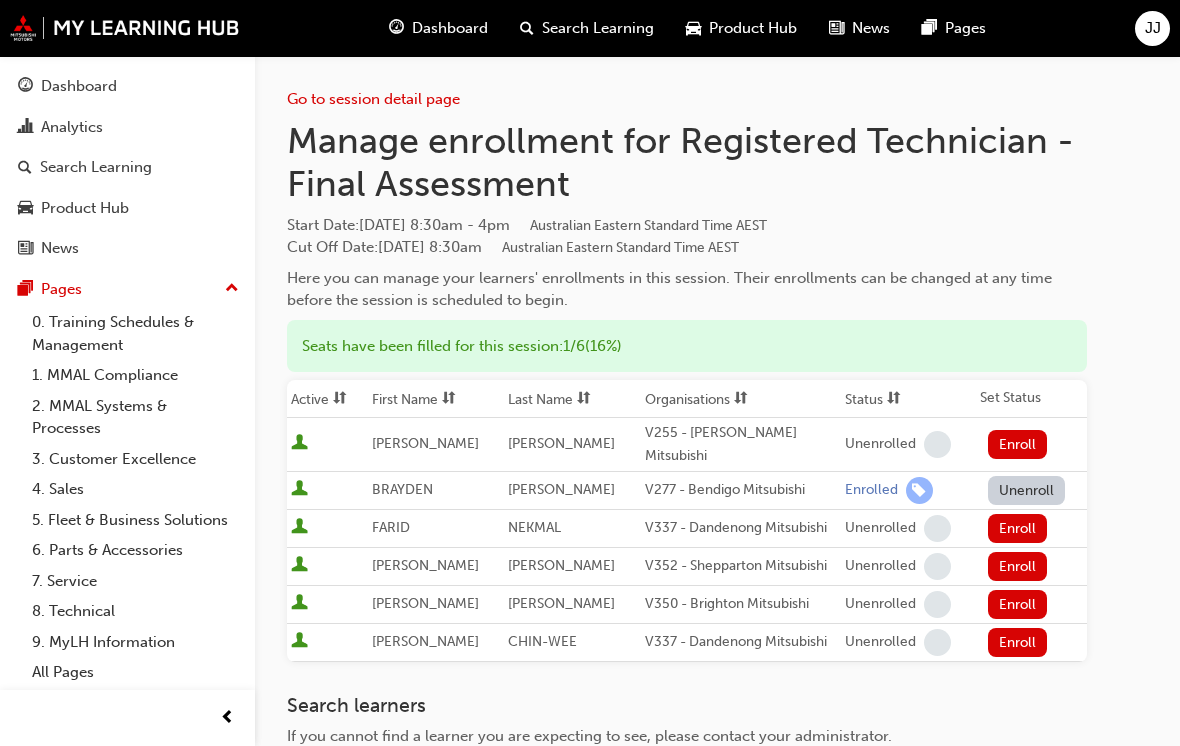 click on "Unenroll" at bounding box center [1027, 490] 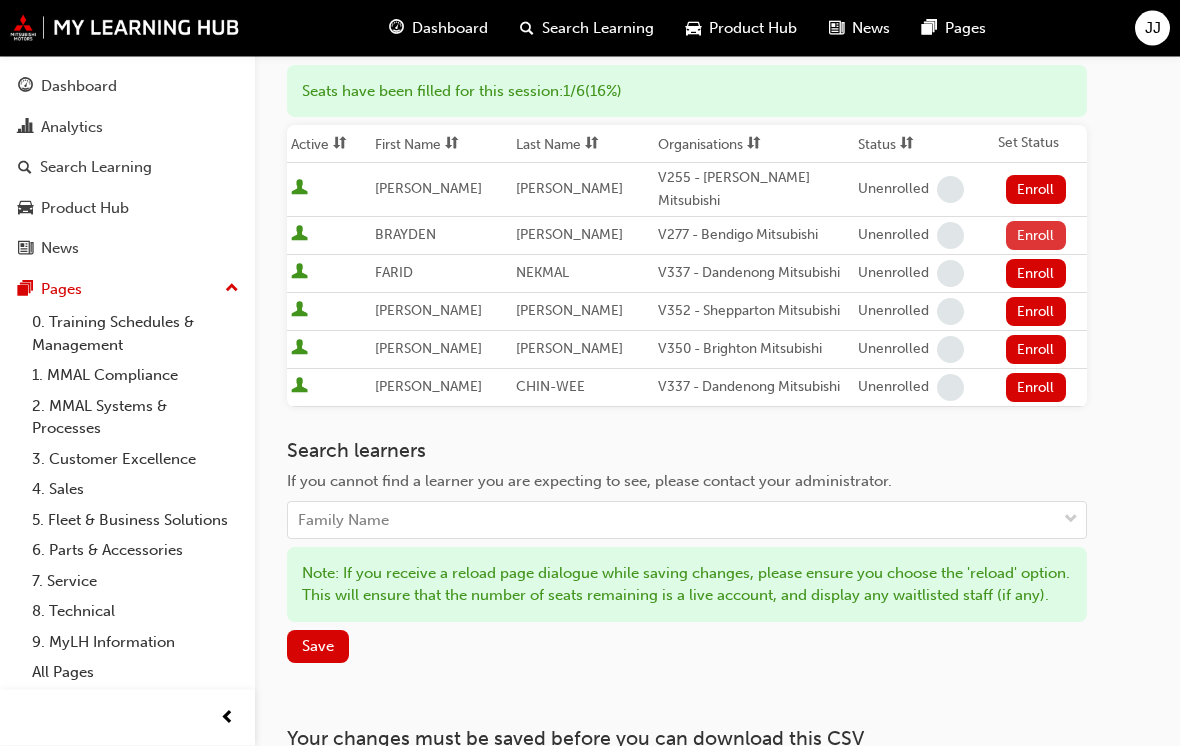 scroll, scrollTop: 255, scrollLeft: 0, axis: vertical 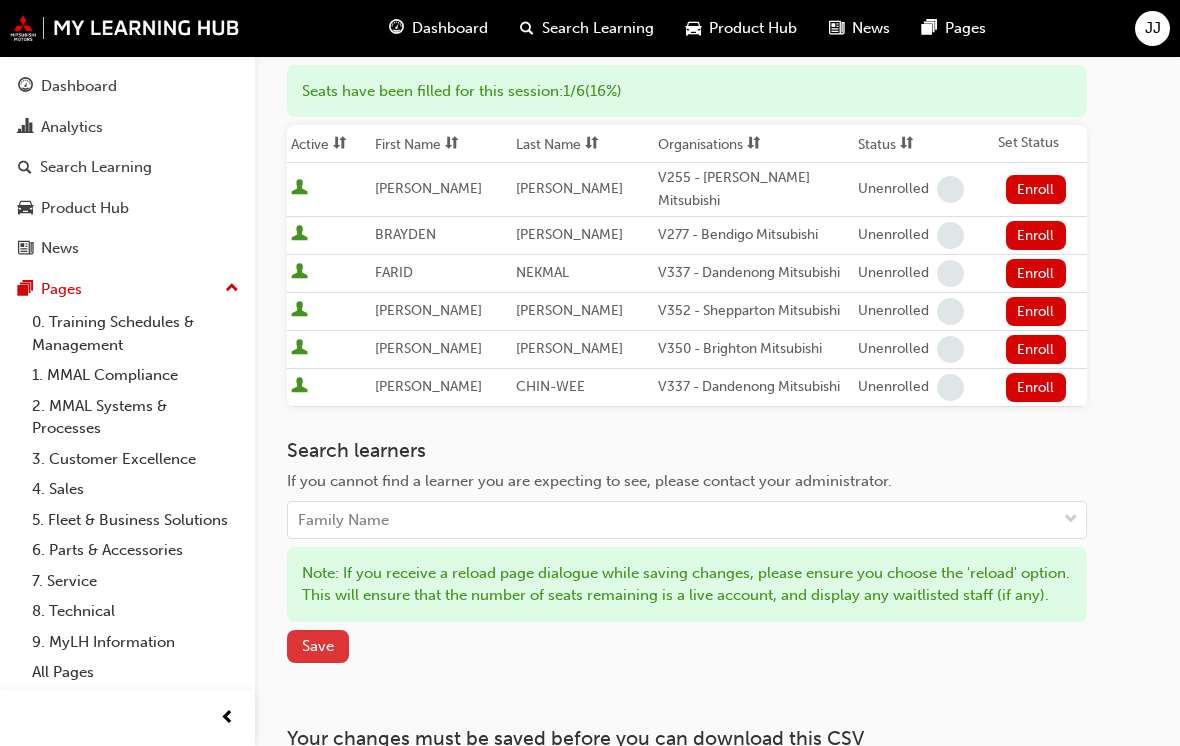click on "Save" at bounding box center (318, 646) 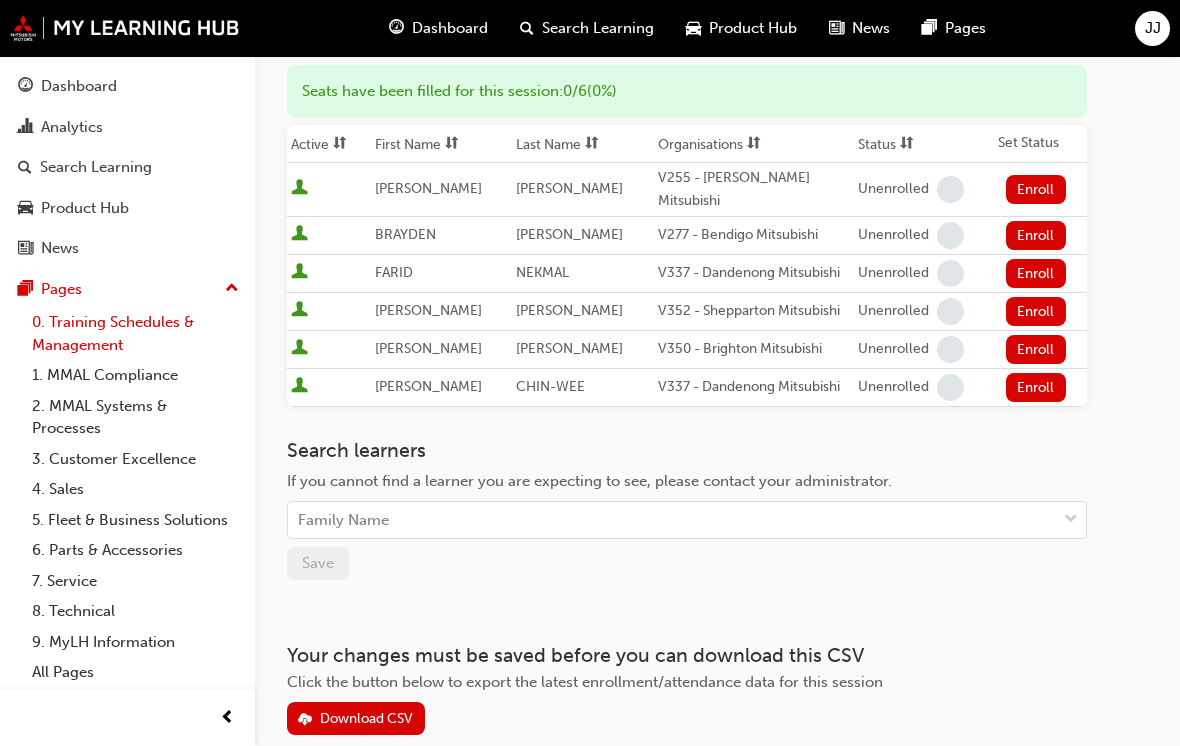click on "0. Training Schedules & Management" at bounding box center [135, 333] 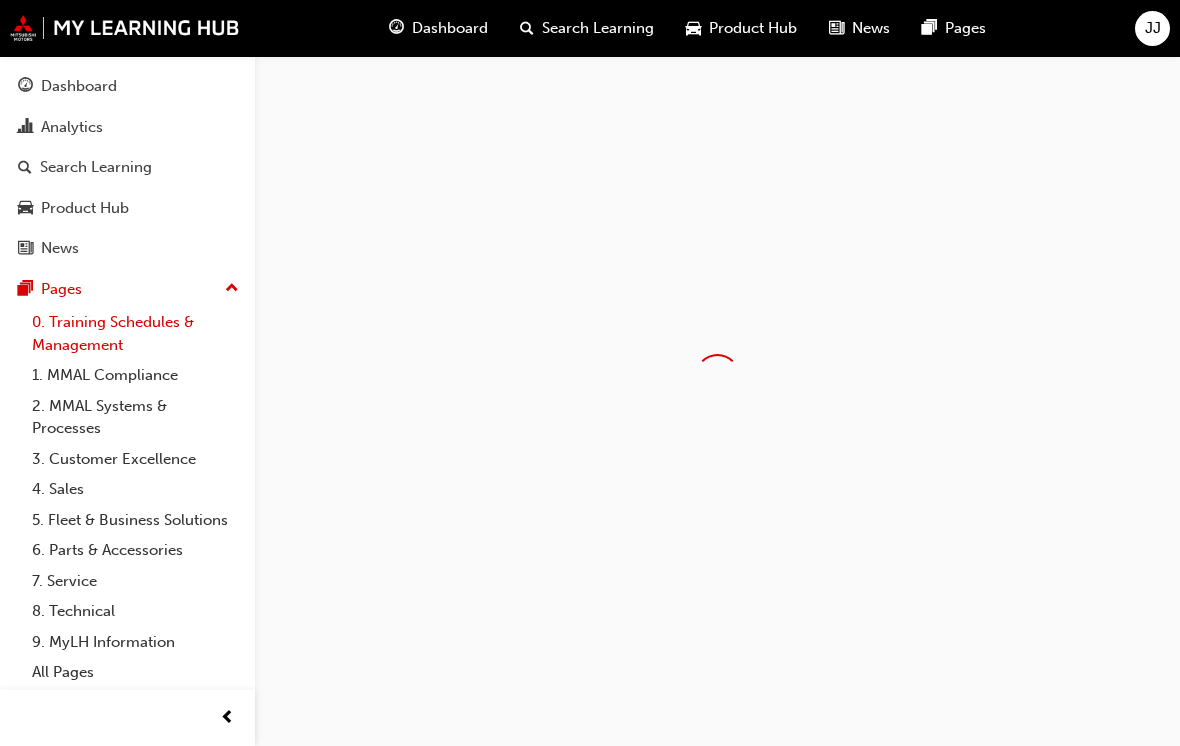 scroll, scrollTop: 0, scrollLeft: 0, axis: both 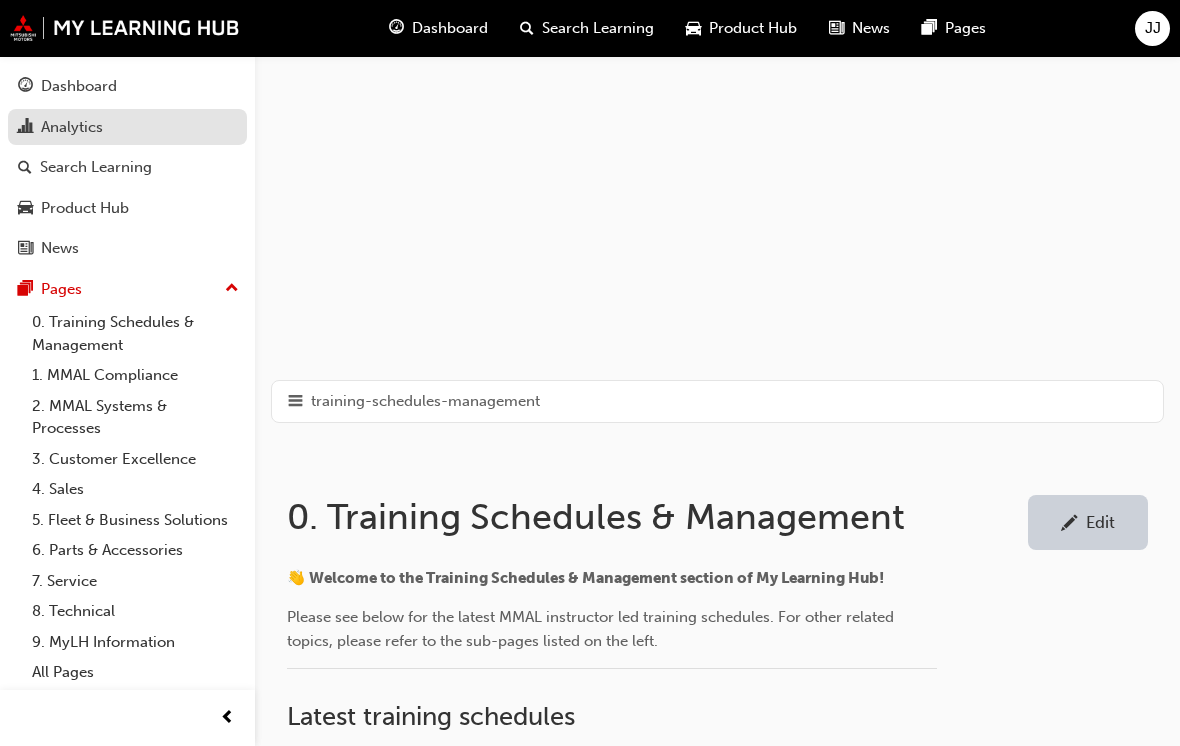 click on "Analytics" at bounding box center (72, 127) 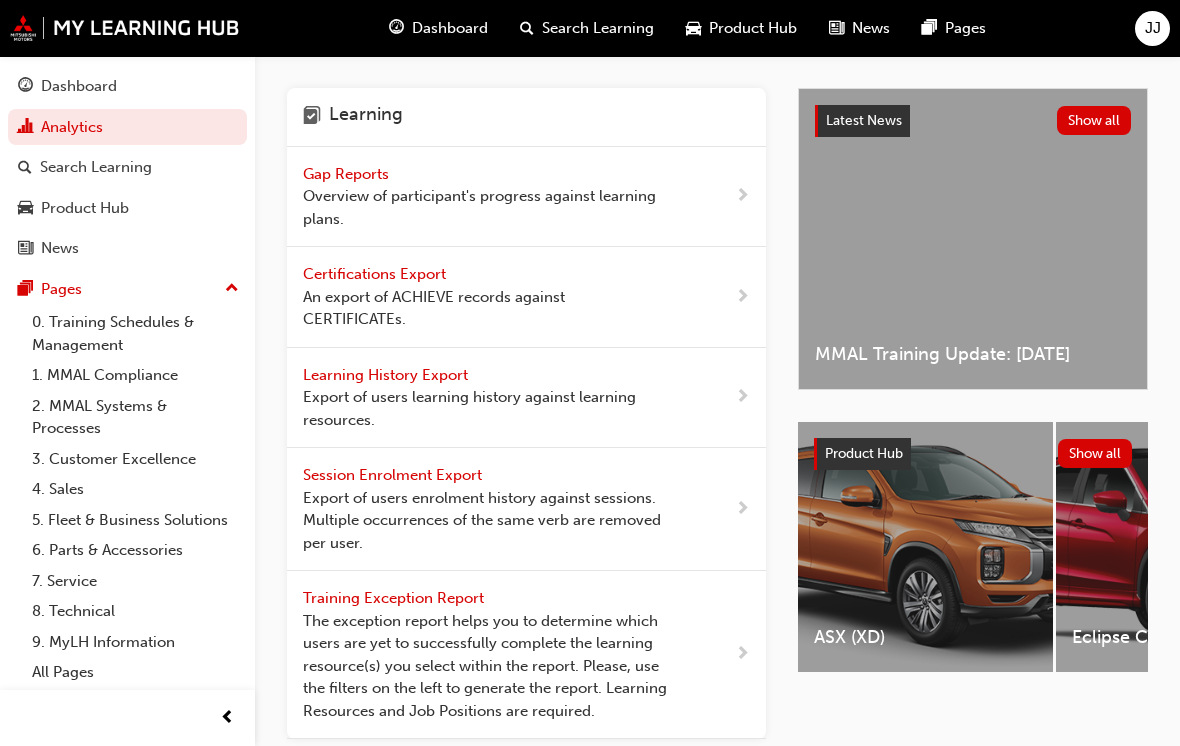 click on "Gap Reports" at bounding box center (348, 174) 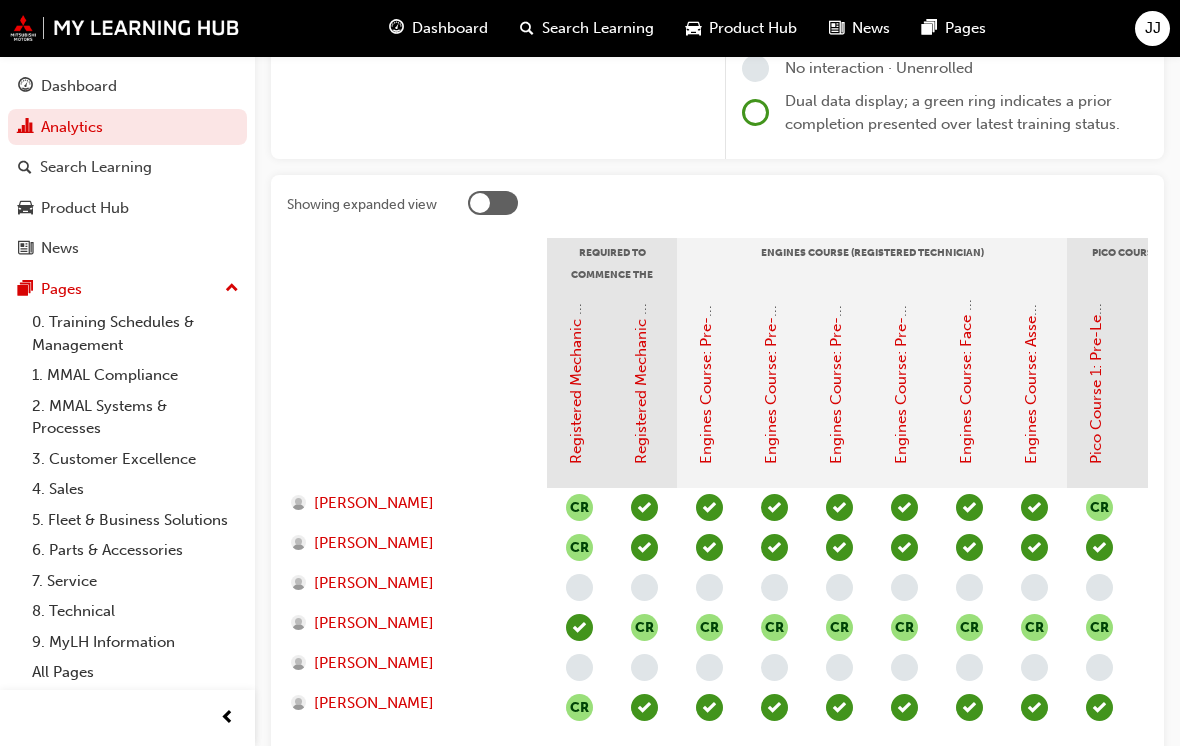scroll, scrollTop: 444, scrollLeft: 0, axis: vertical 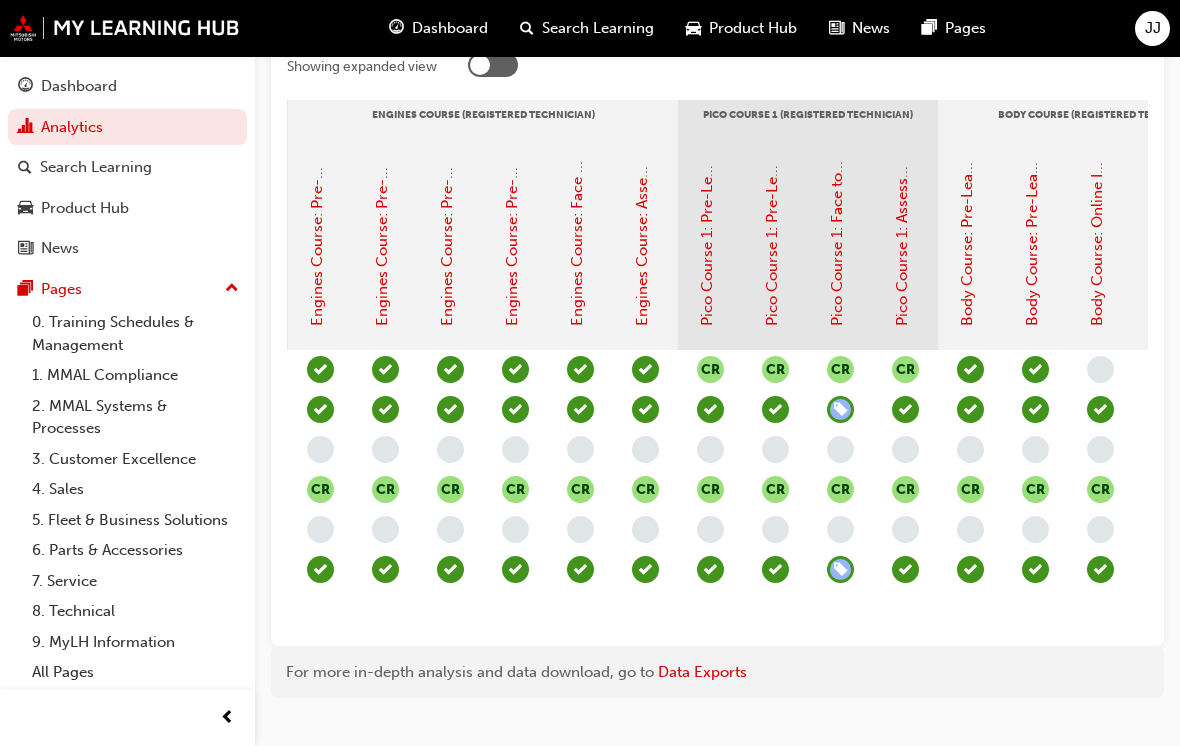 click at bounding box center [840, 569] 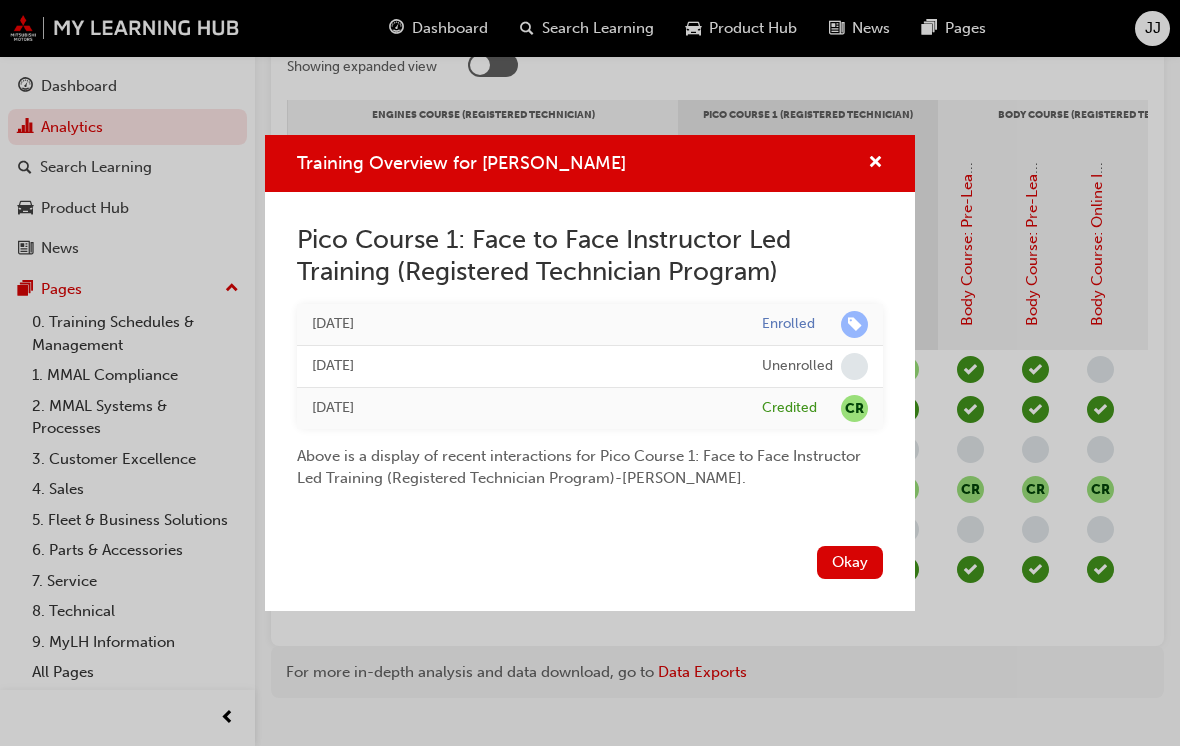 click on "Training Overview for [PERSON_NAME] Pico Course 1: Face to Face Instructor Led Training (Registered Technician Program)   [DATE] Enrolled   [DATE] Unenrolled   [DATE] Credited CR Above is a display of recent interactions for   Pico Course 1: Face to Face Instructor Led Training (Registered Technician Program)  -  [PERSON_NAME] . Okay" at bounding box center [590, 373] 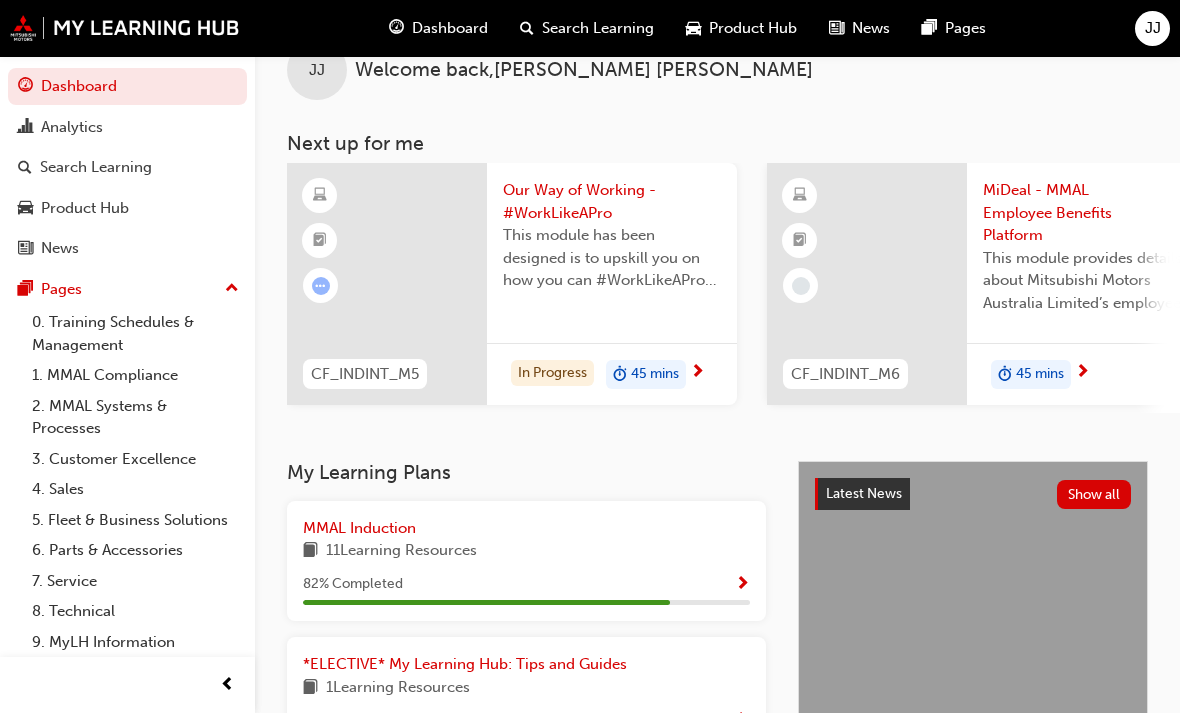 scroll, scrollTop: 46, scrollLeft: 0, axis: vertical 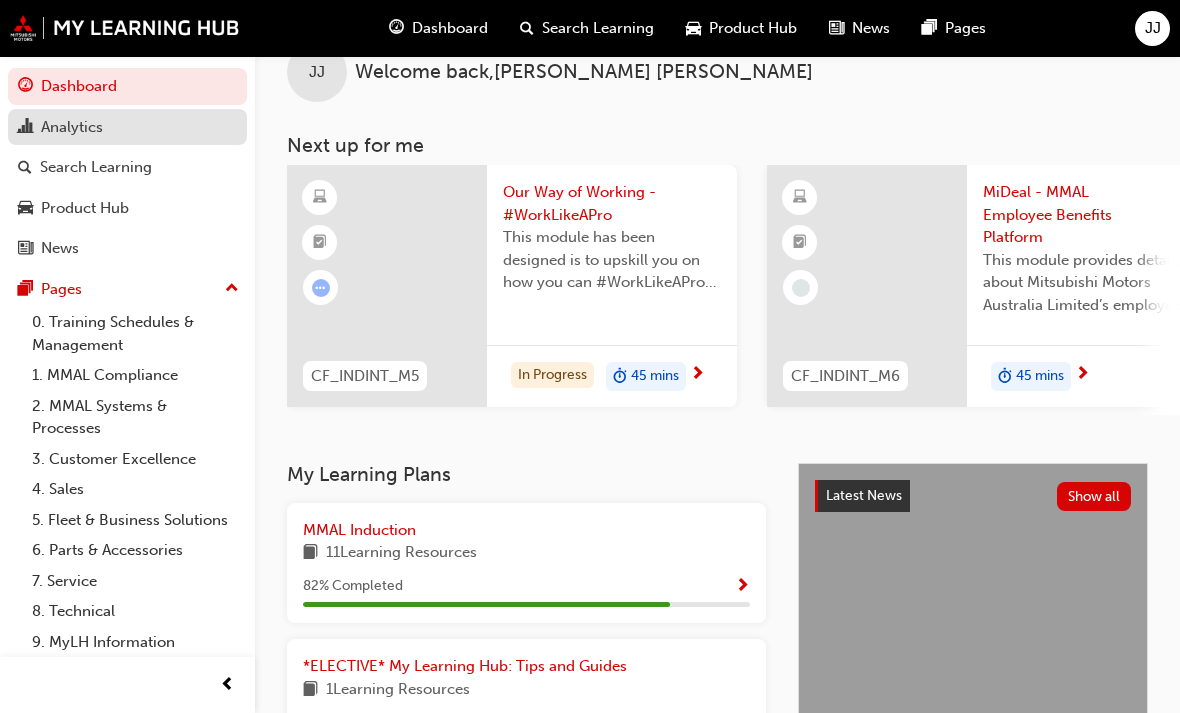 click on "Analytics" at bounding box center (72, 127) 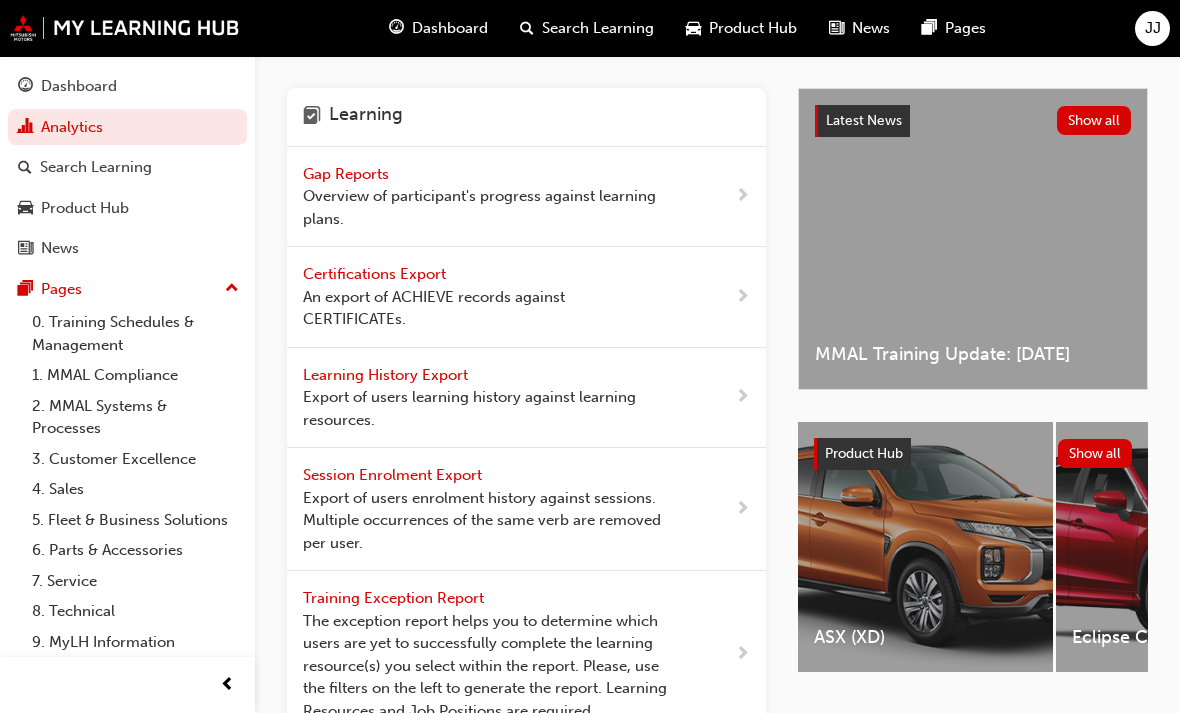 click on "Gap Reports   Overview of participant's progress against learning plans." at bounding box center [526, 197] 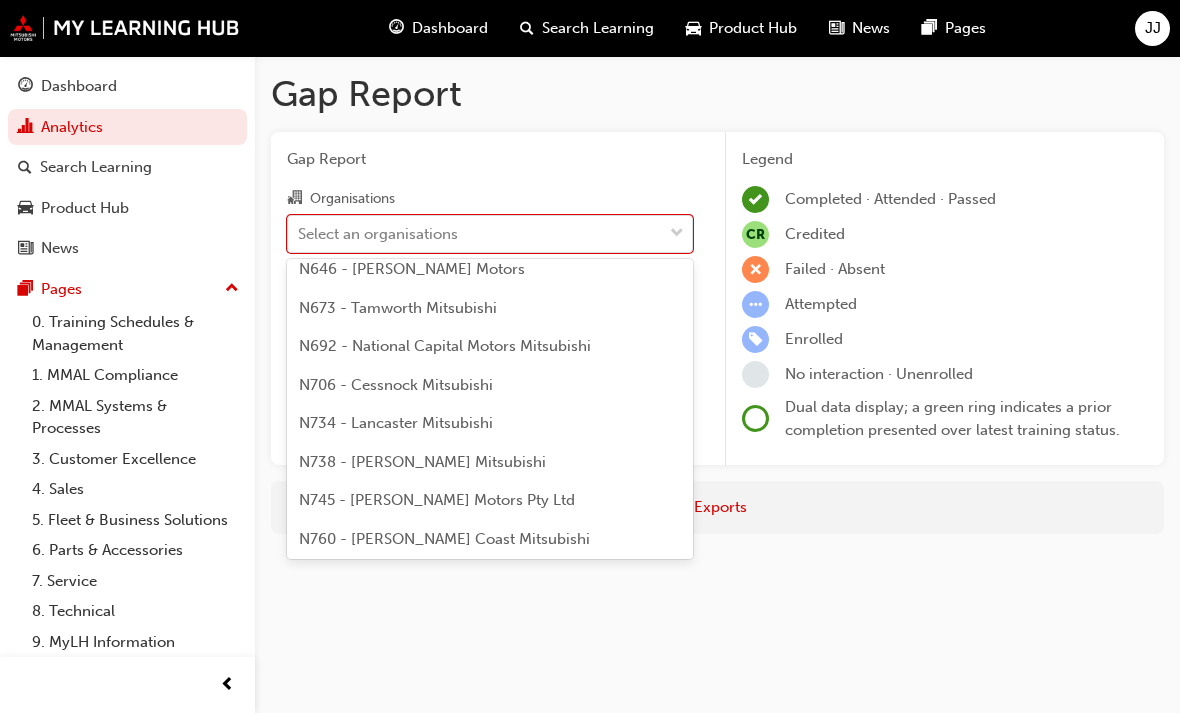 scroll, scrollTop: 523, scrollLeft: 0, axis: vertical 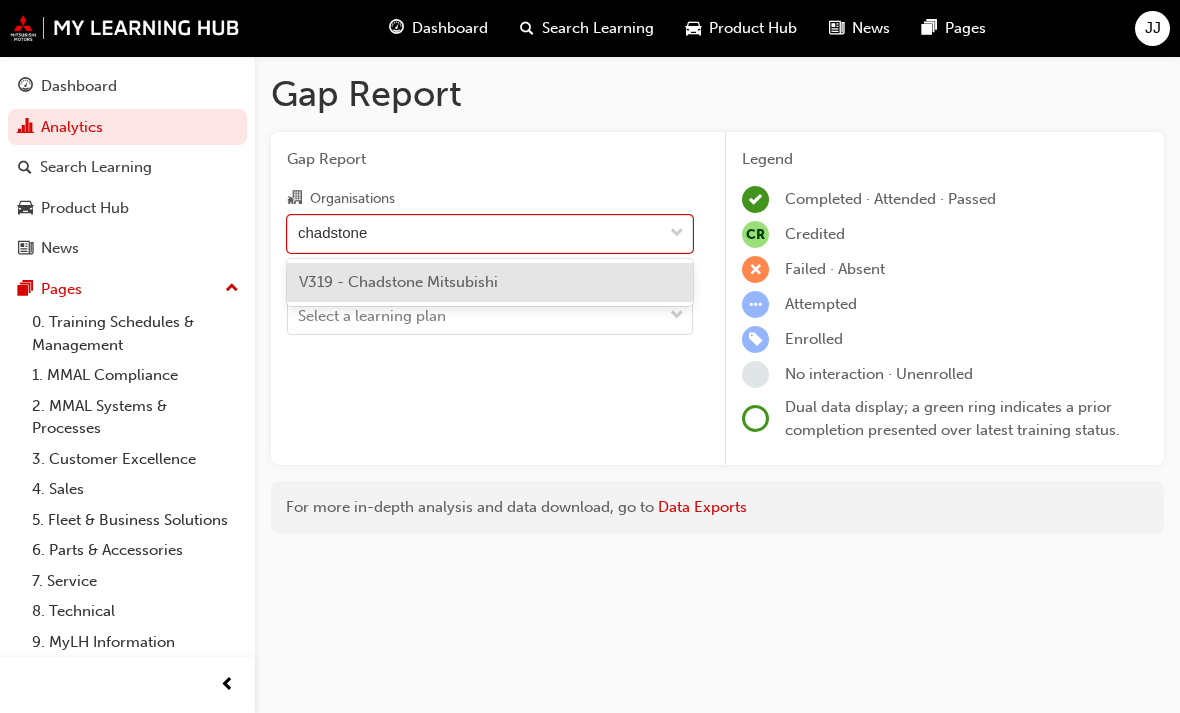 type on "chadstone" 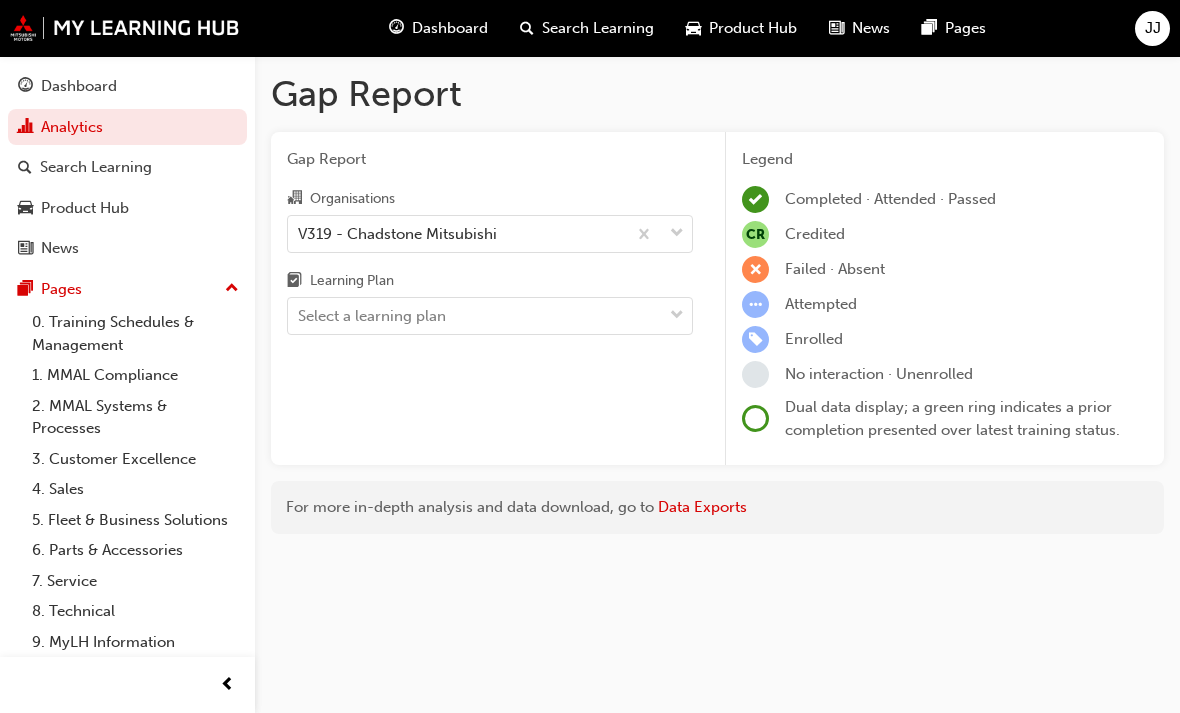 type 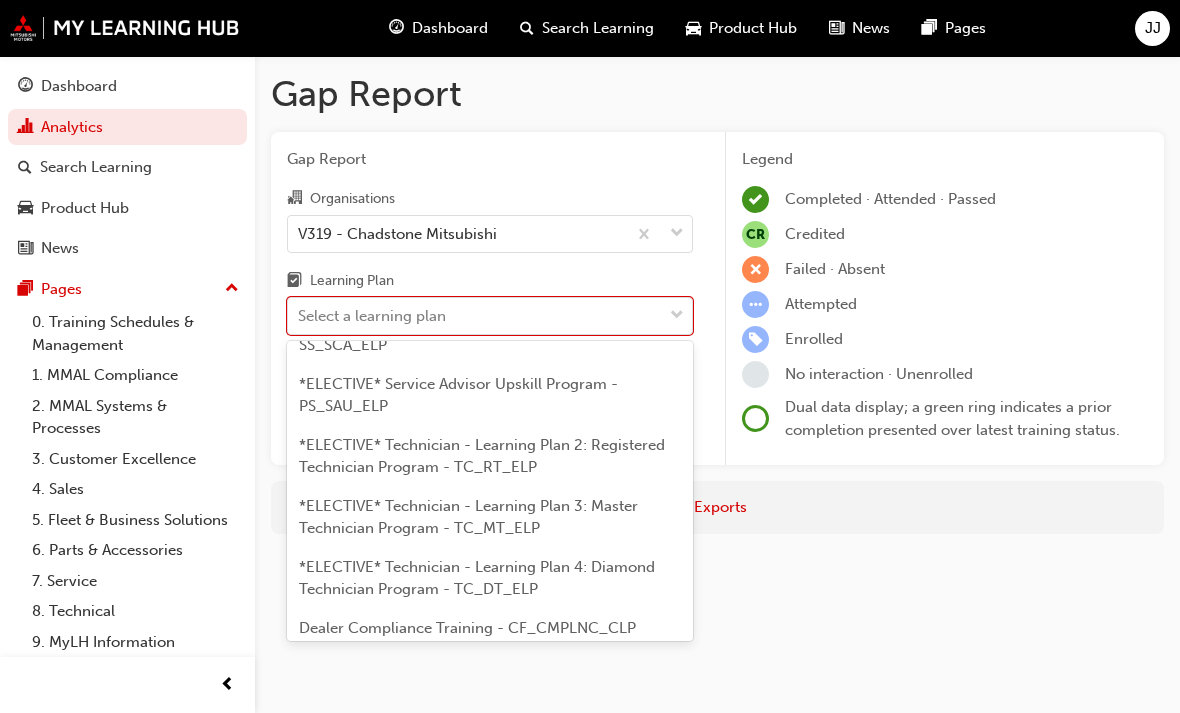 scroll, scrollTop: 1419, scrollLeft: 0, axis: vertical 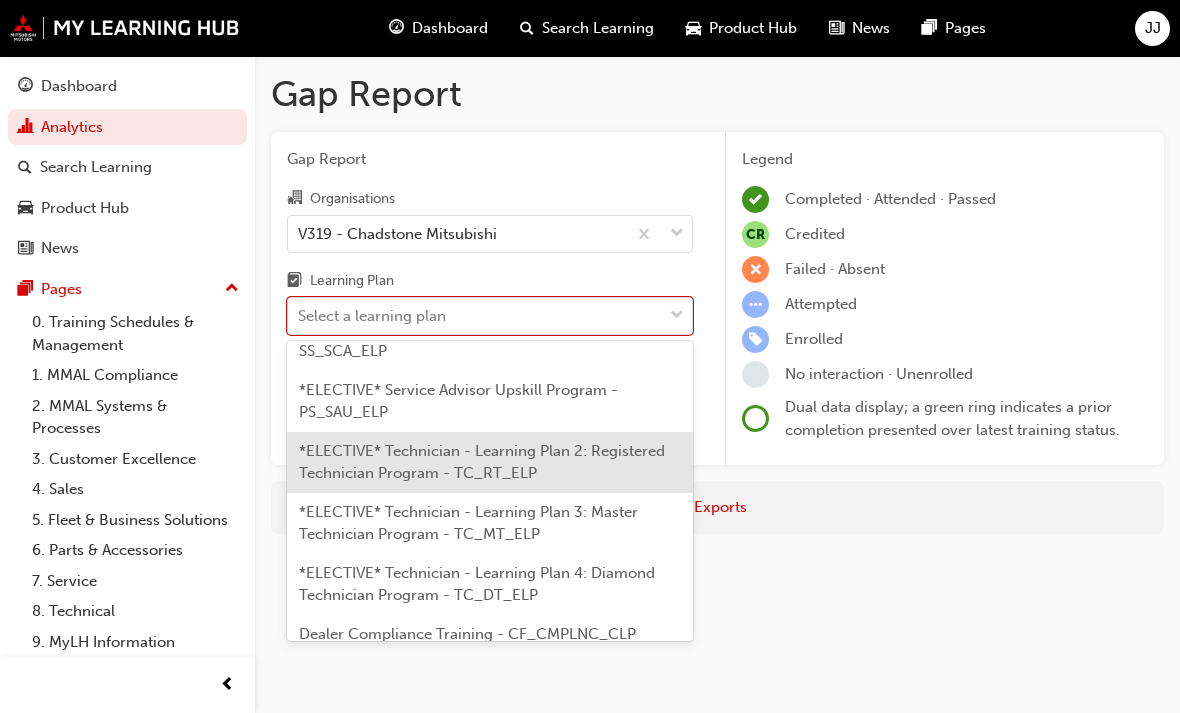 click on "*ELECTIVE* Technician - Learning Plan 2: Registered Technician Program - TC_RT_ELP" at bounding box center (482, 462) 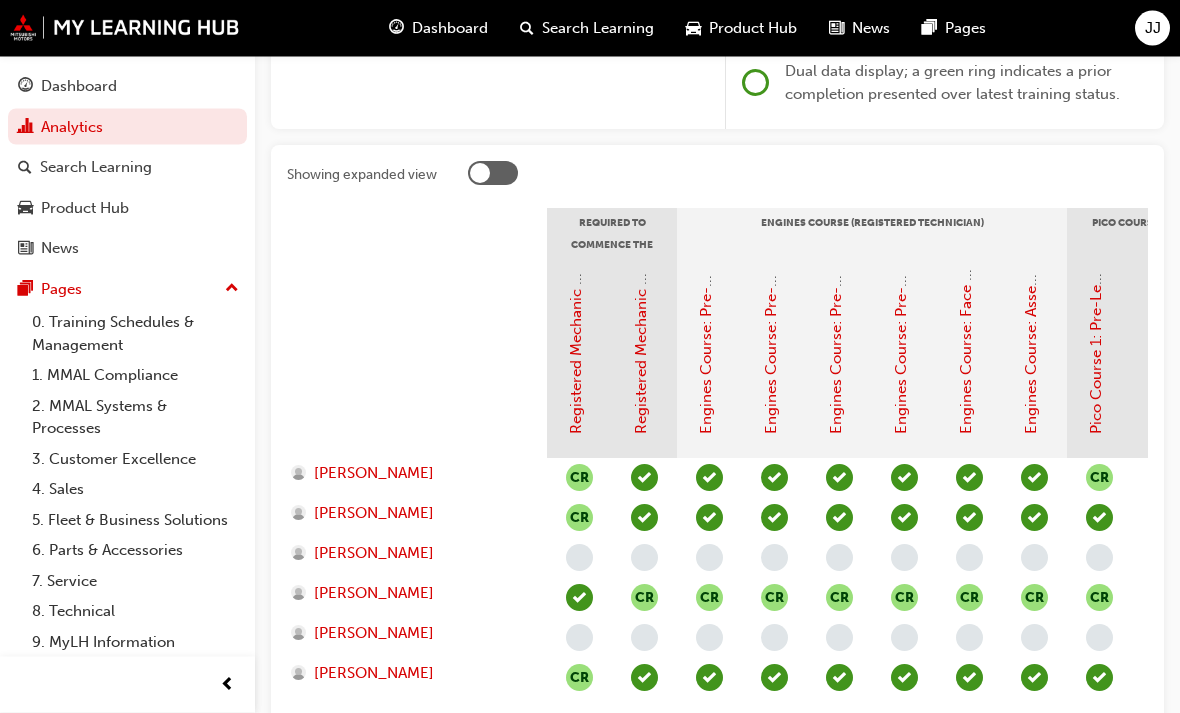 scroll, scrollTop: 336, scrollLeft: 0, axis: vertical 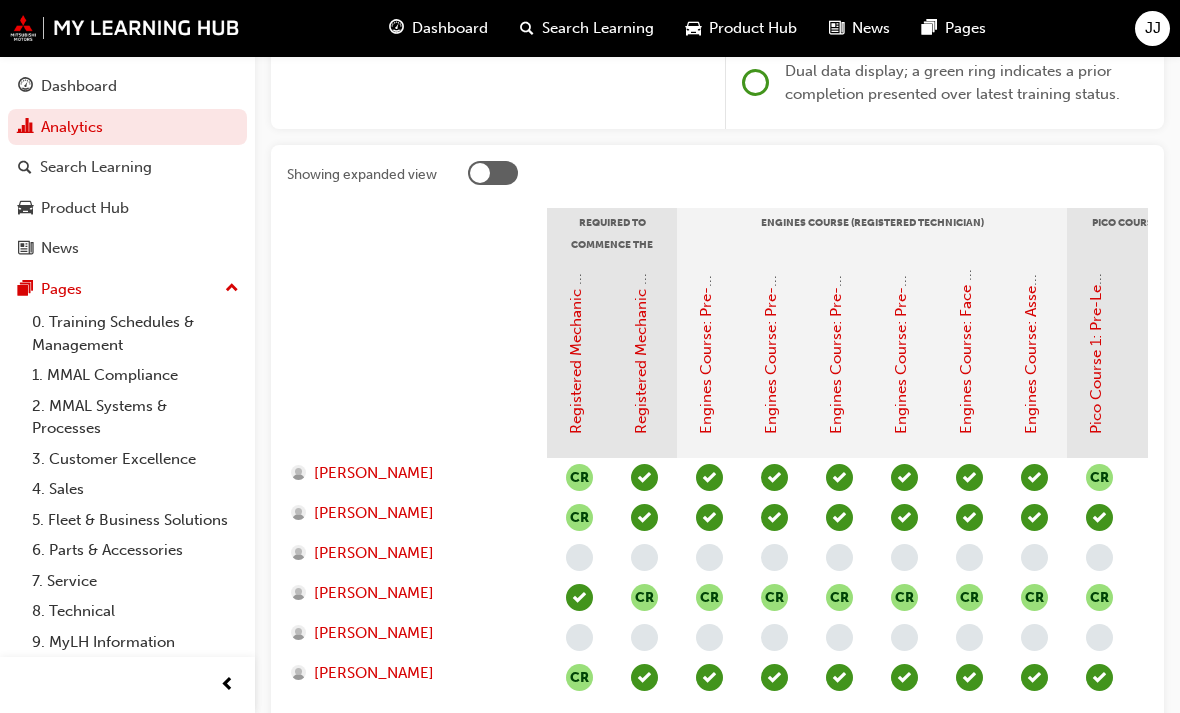 click at bounding box center (493, 173) 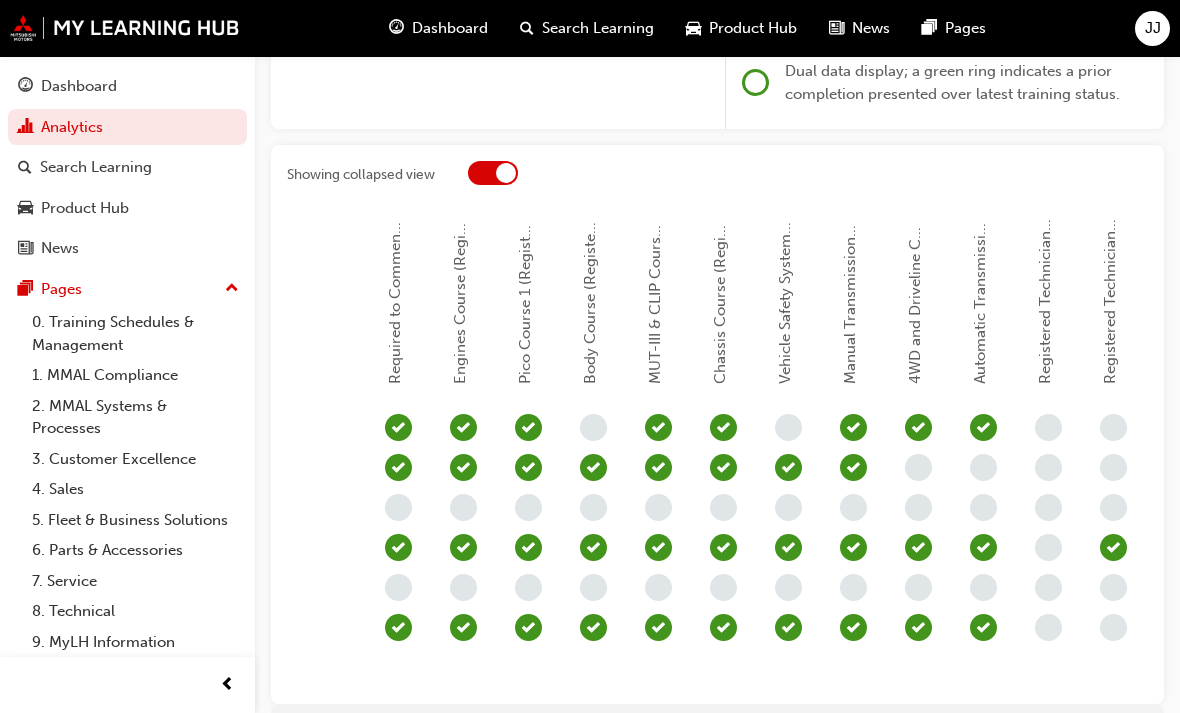 scroll, scrollTop: 0, scrollLeft: 182, axis: horizontal 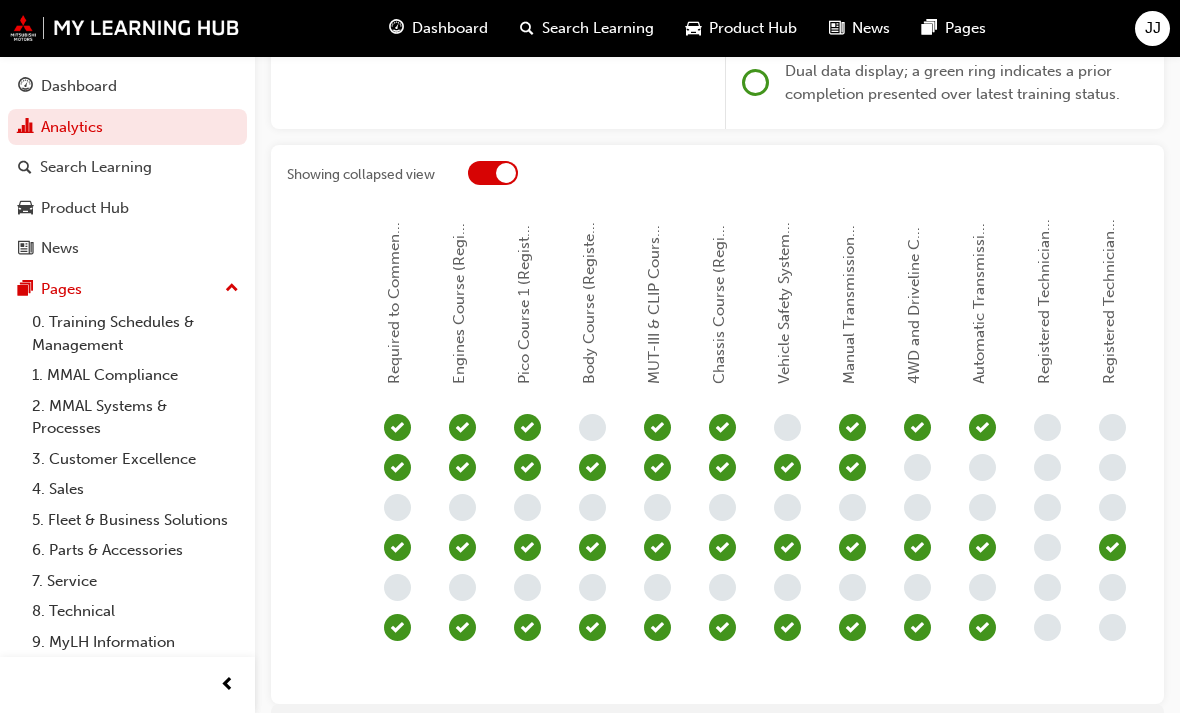 click at bounding box center [493, 173] 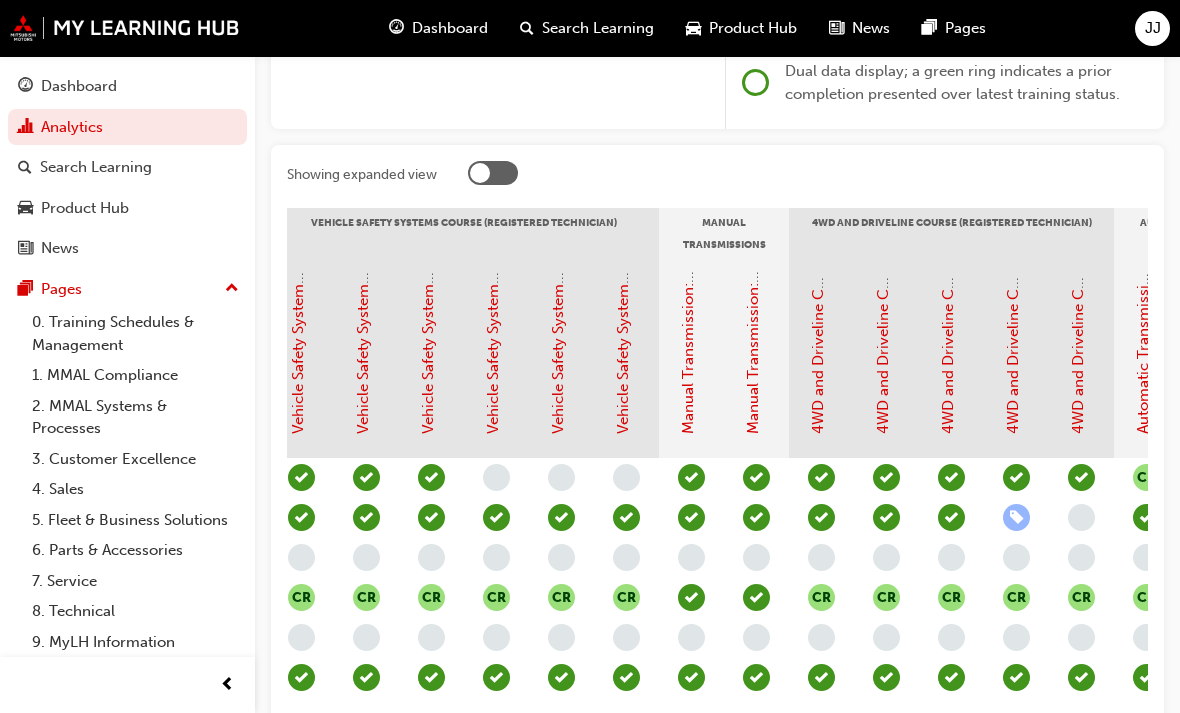 scroll, scrollTop: 0, scrollLeft: 1970, axis: horizontal 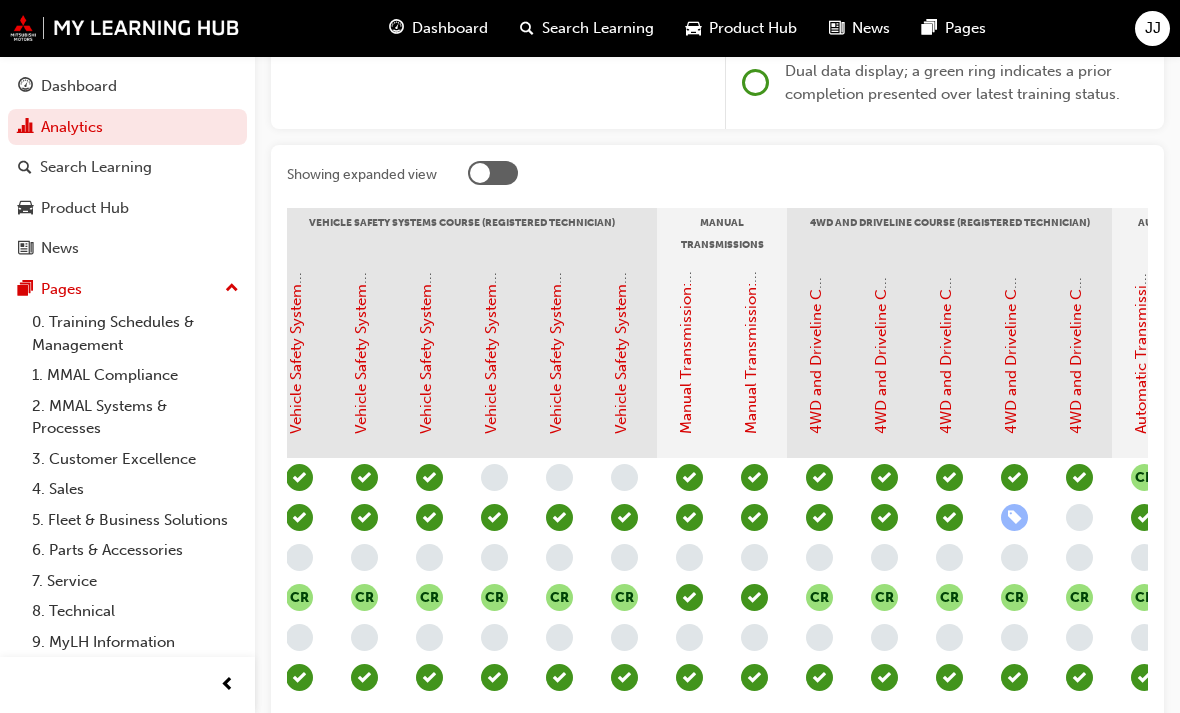 click at bounding box center (754, 597) 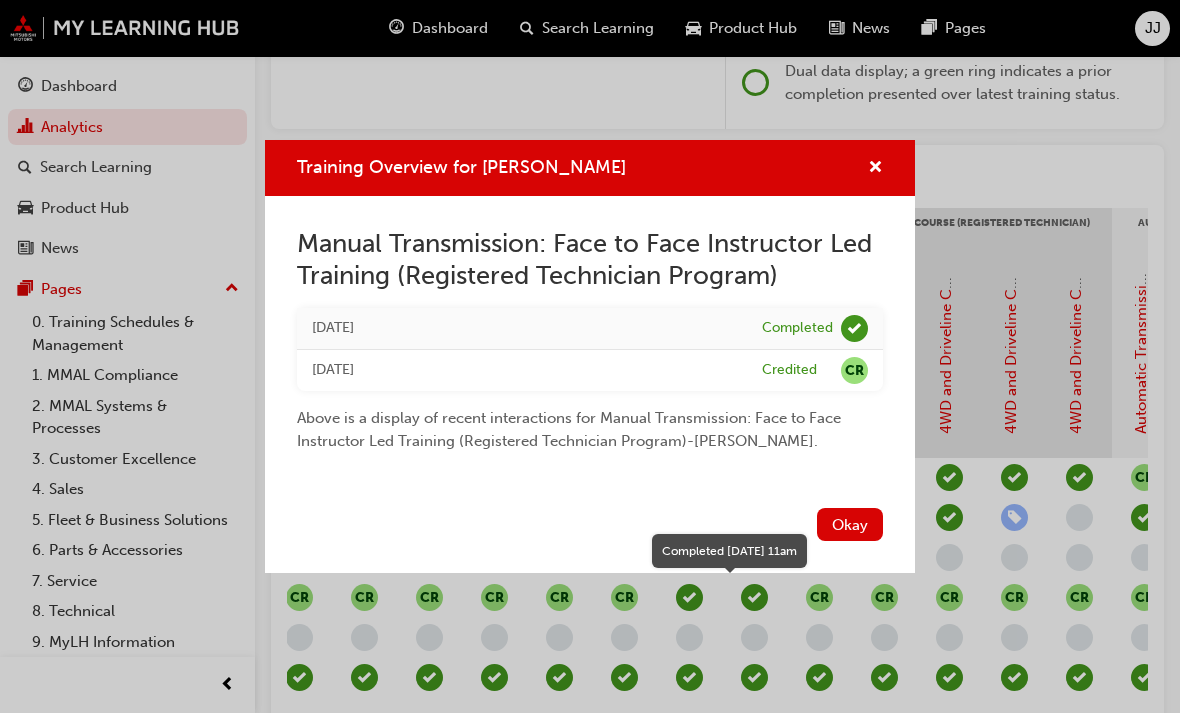 click on "Okay" at bounding box center [590, 536] 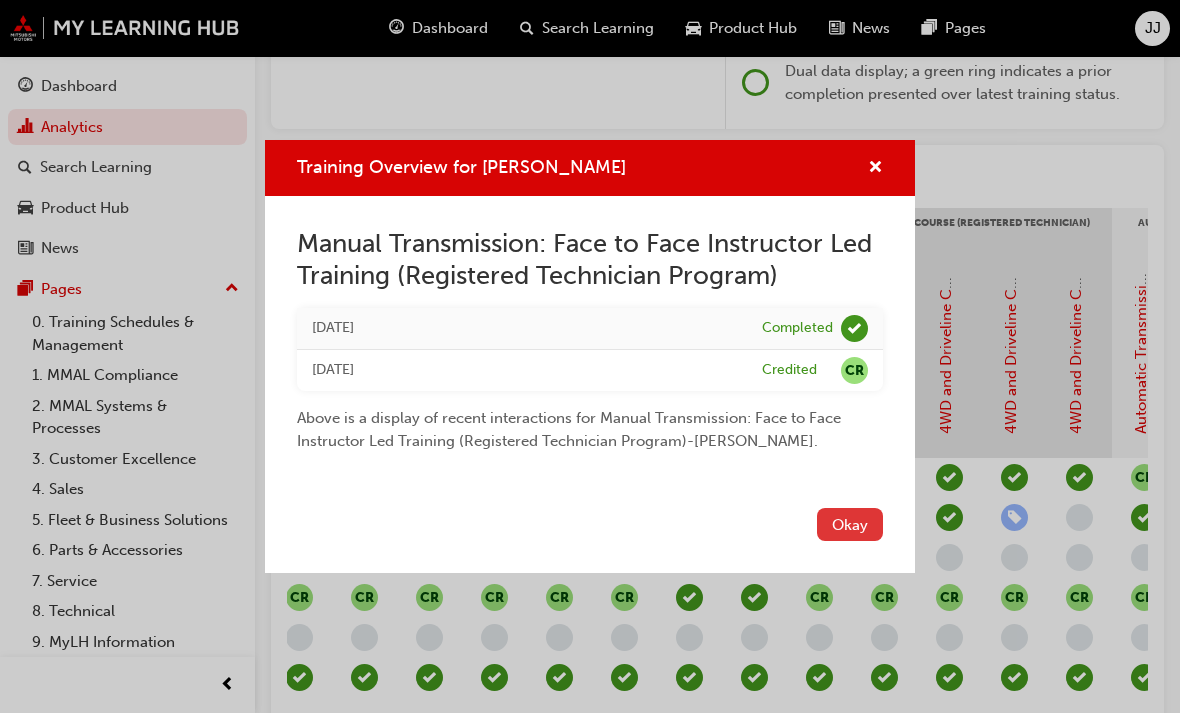 click on "Okay" at bounding box center [850, 524] 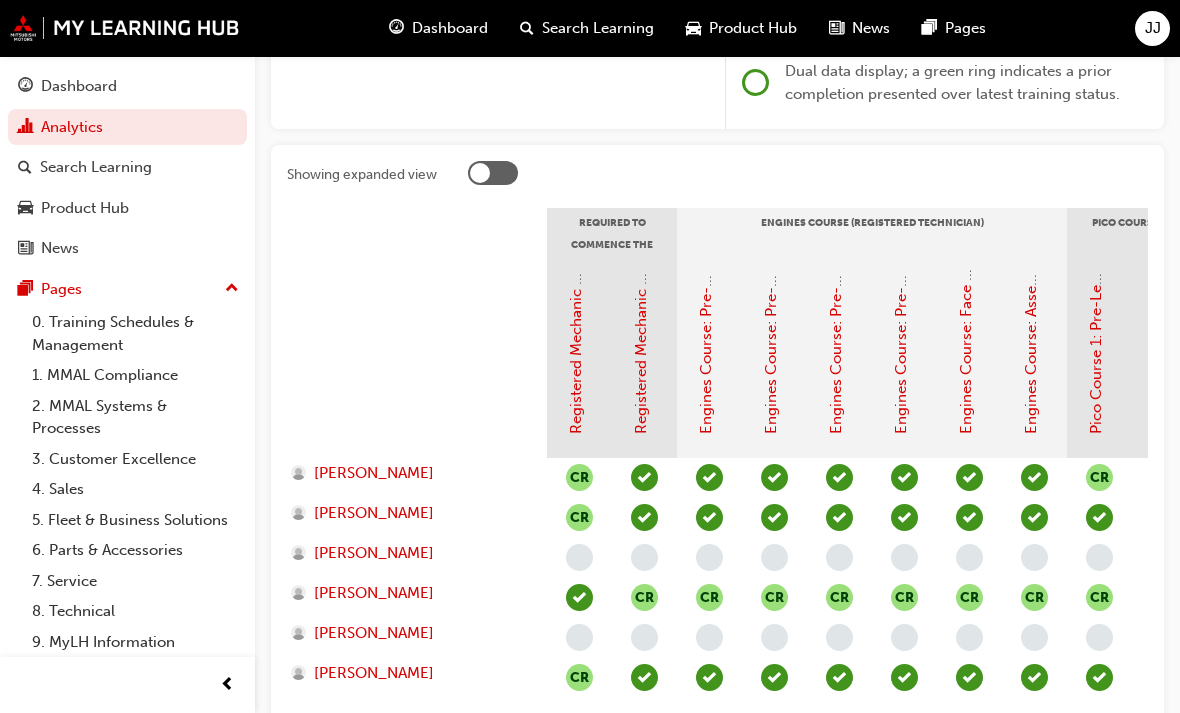 scroll, scrollTop: 0, scrollLeft: 0, axis: both 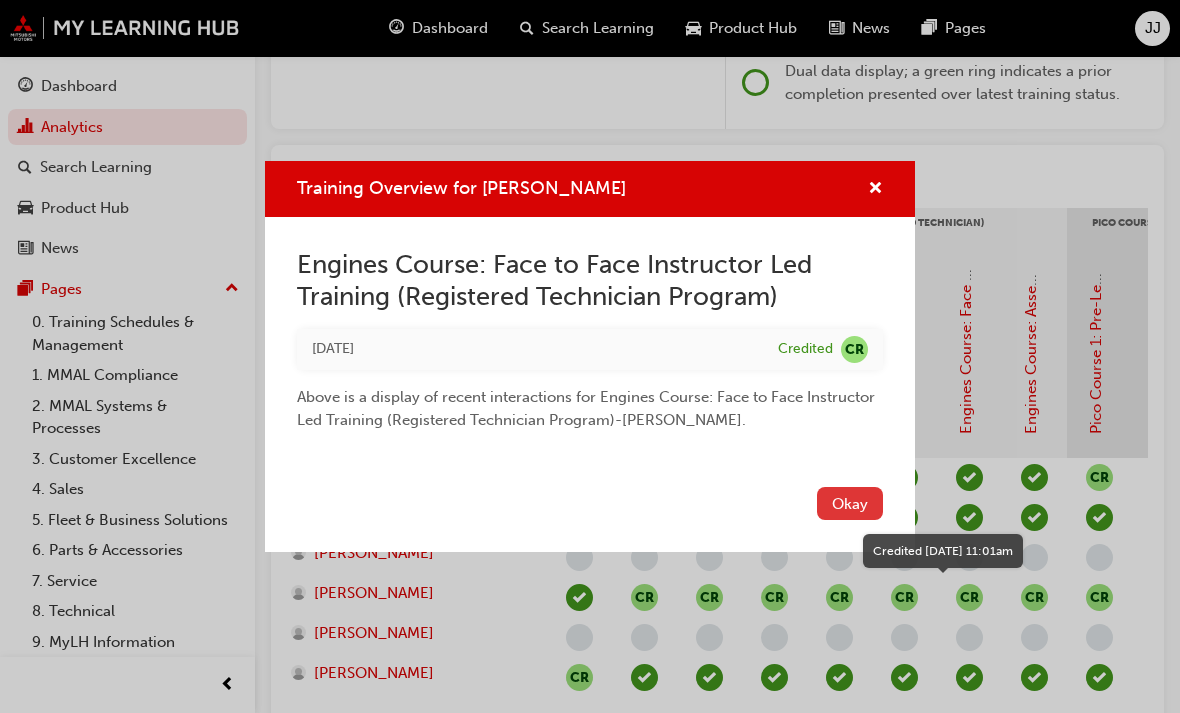 click on "Okay" at bounding box center (850, 503) 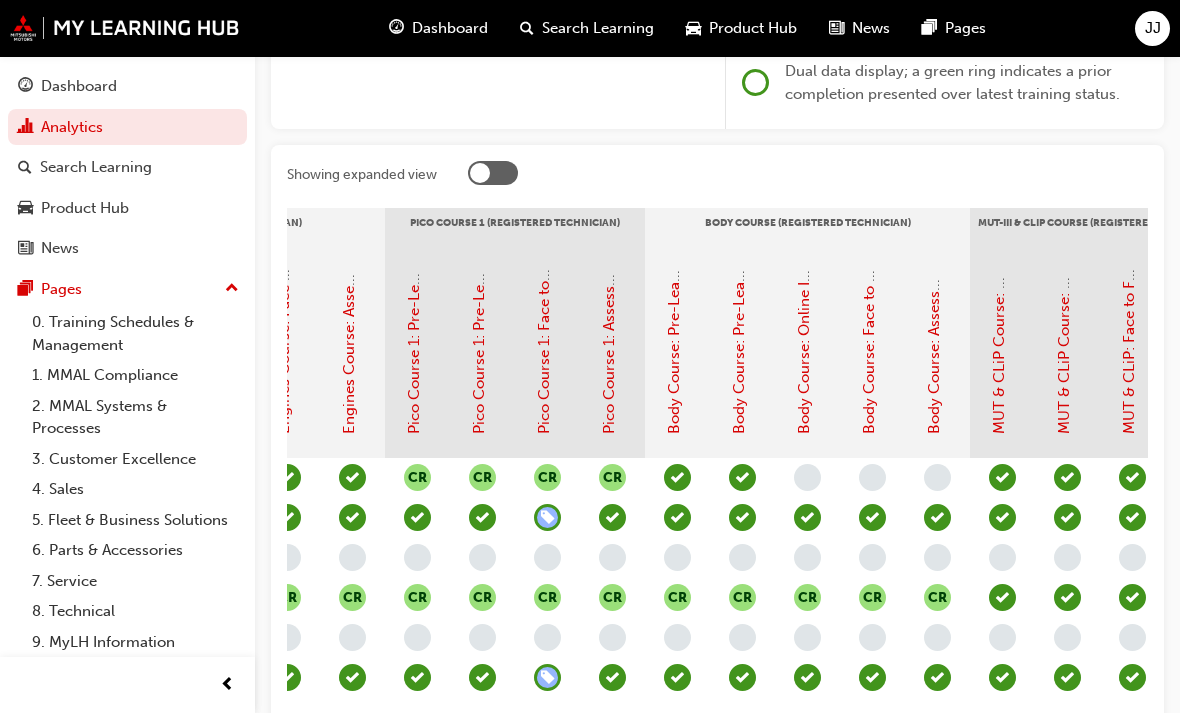 scroll, scrollTop: 0, scrollLeft: 658, axis: horizontal 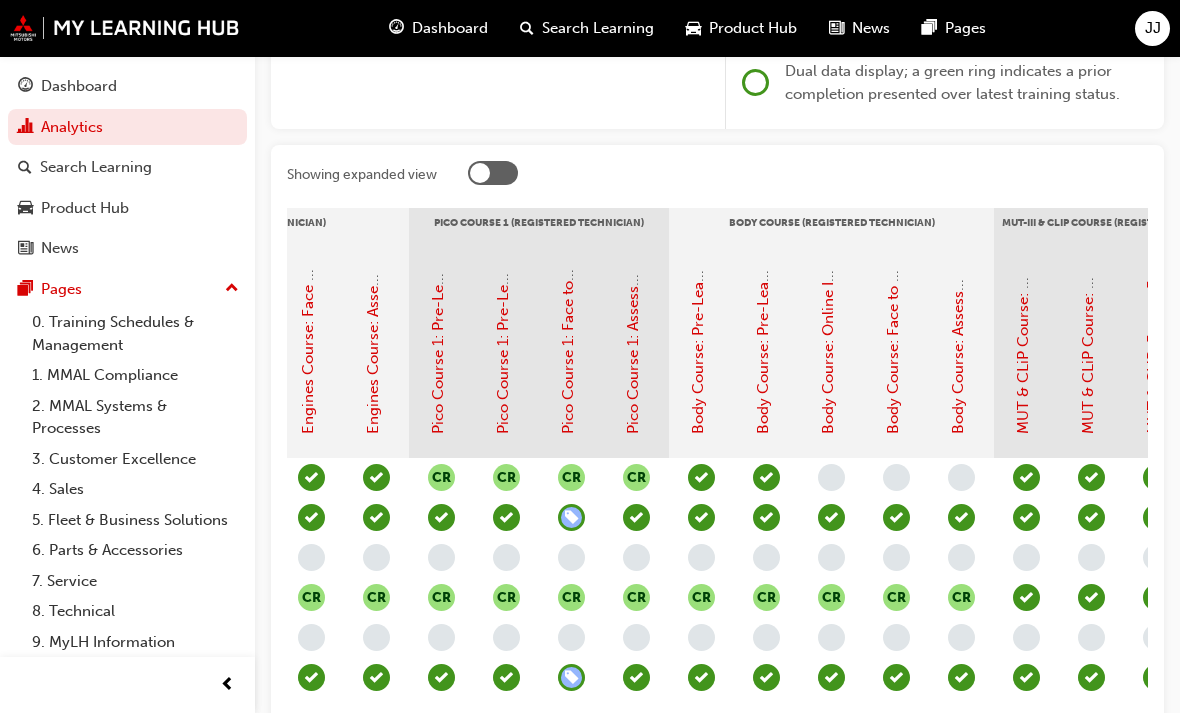 click at bounding box center (571, 677) 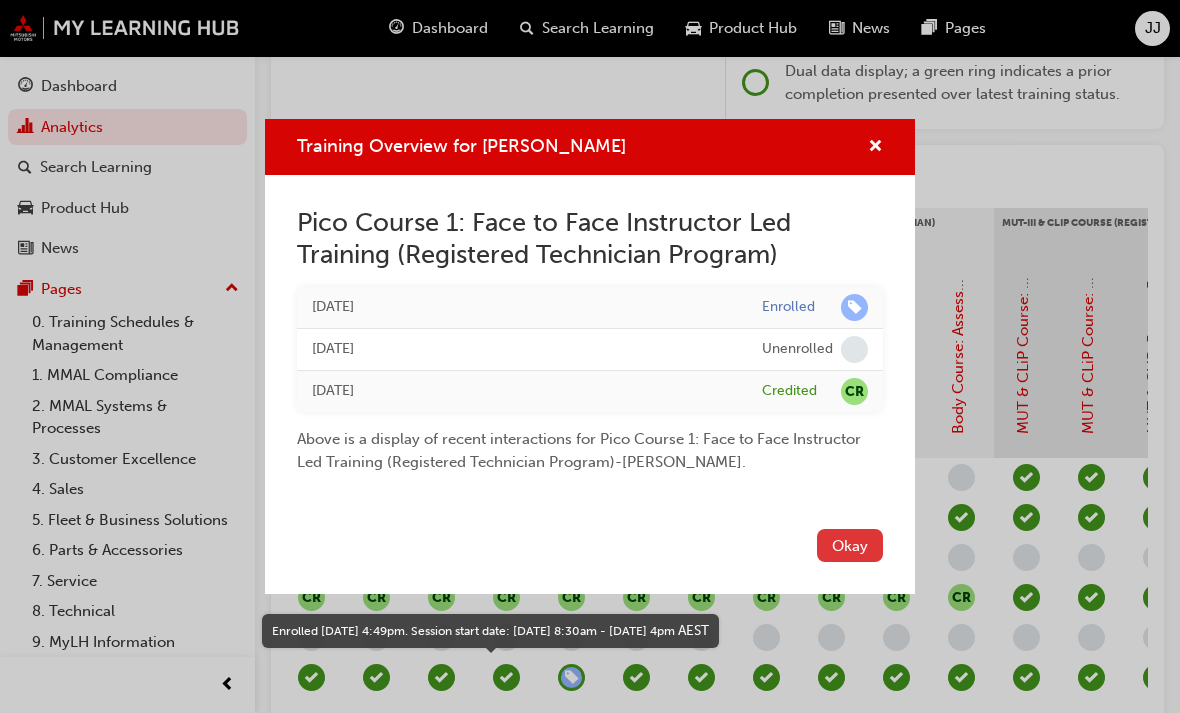 click on "Okay" at bounding box center [850, 545] 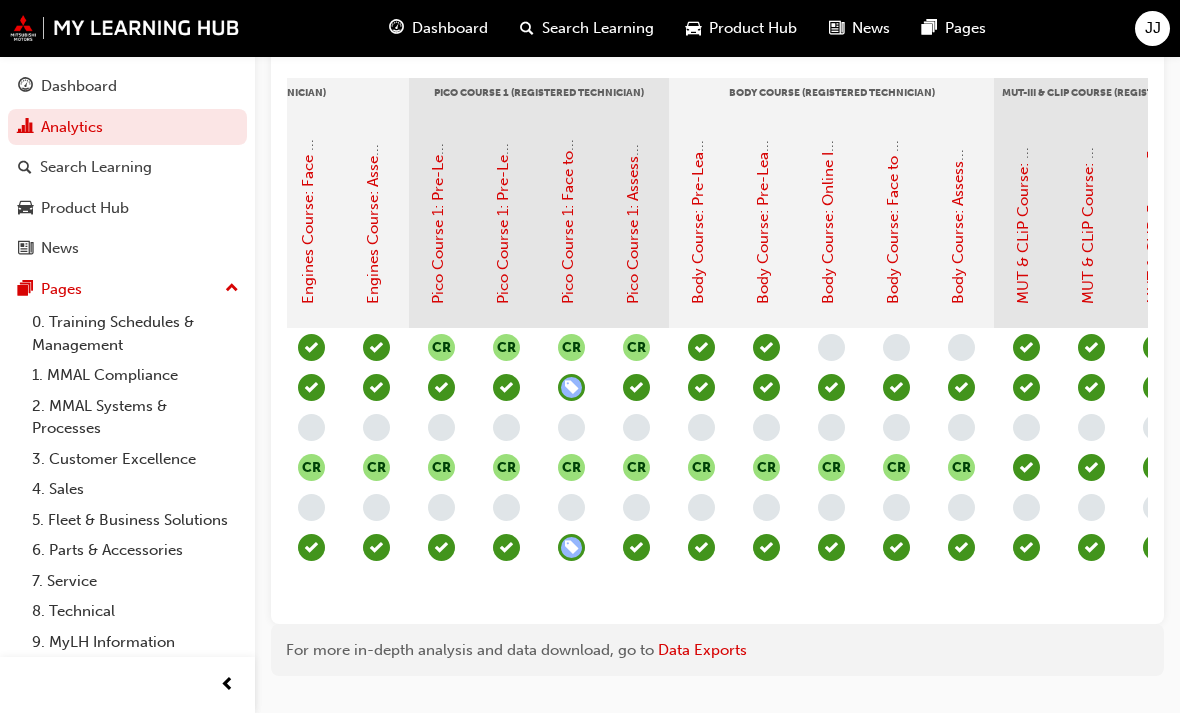 scroll, scrollTop: 467, scrollLeft: 0, axis: vertical 